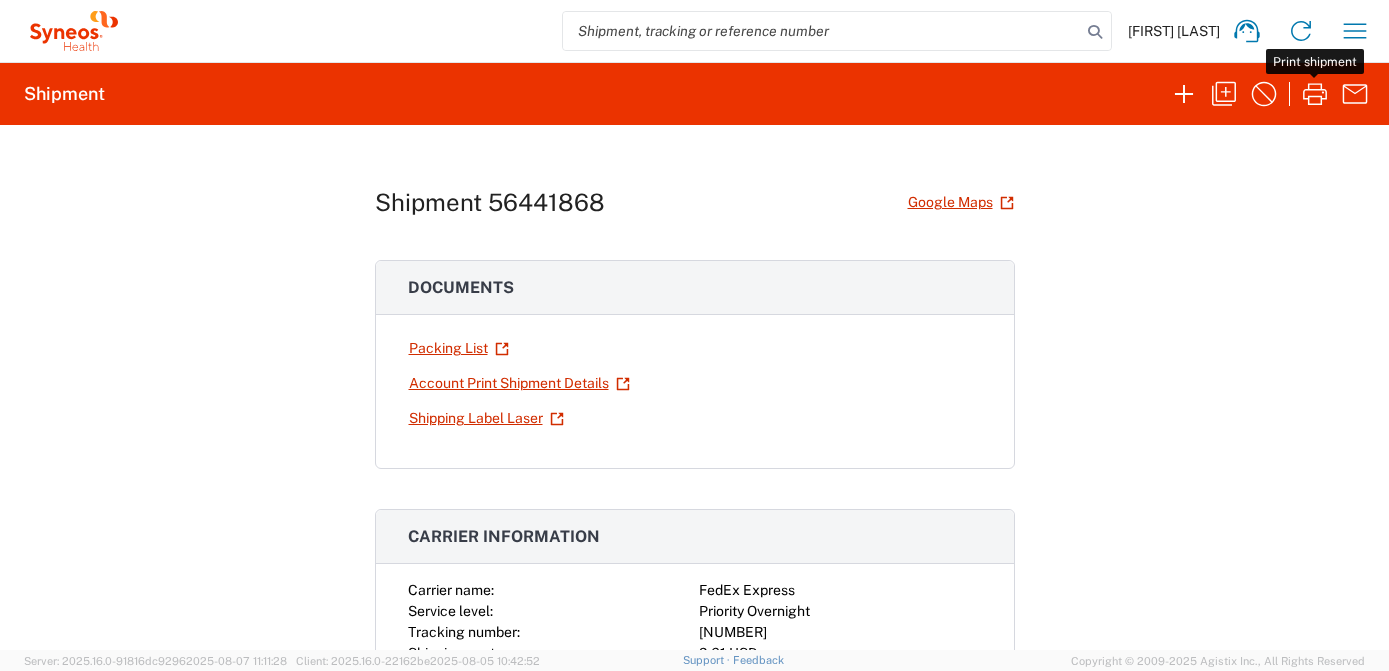 scroll, scrollTop: 0, scrollLeft: 0, axis: both 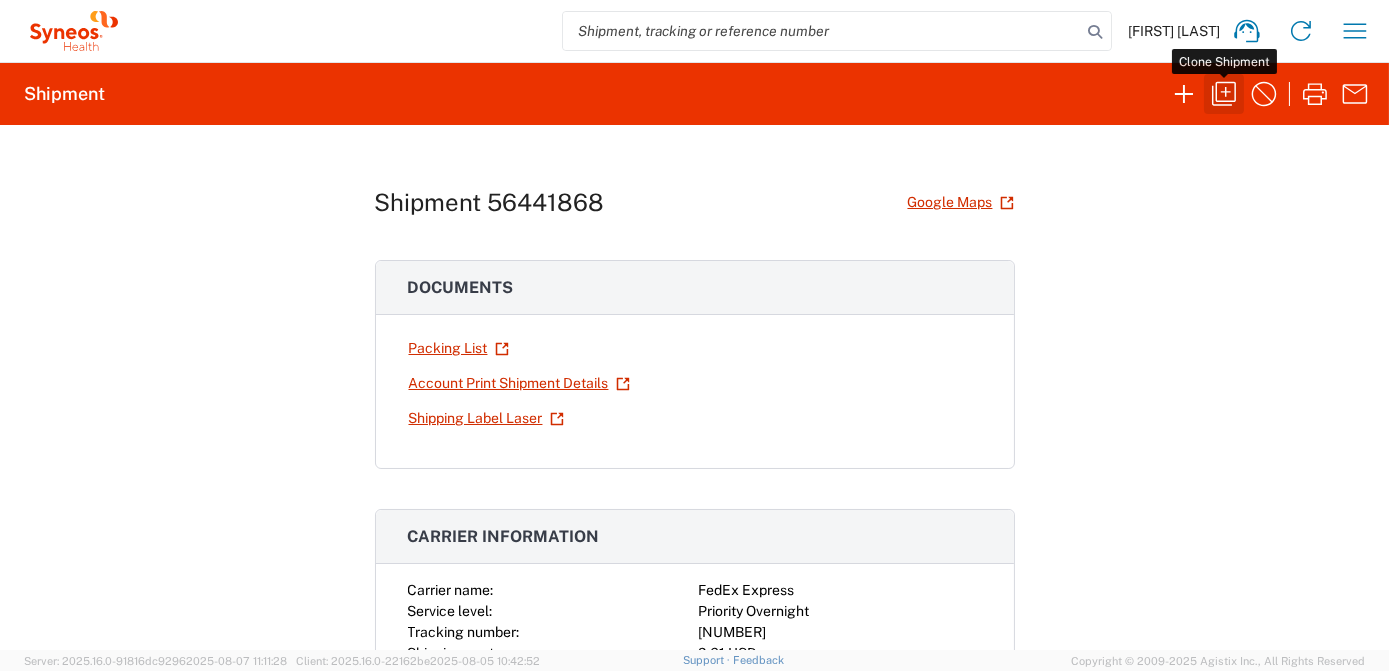 click 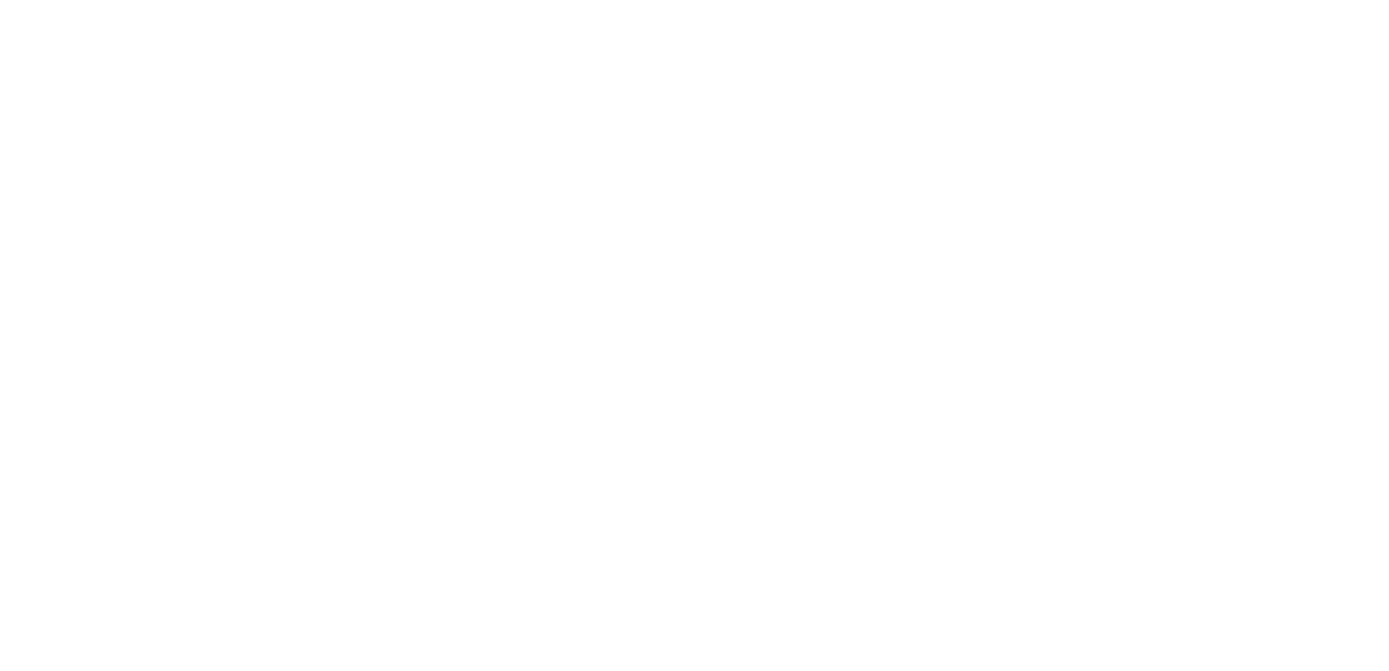 scroll, scrollTop: 0, scrollLeft: 0, axis: both 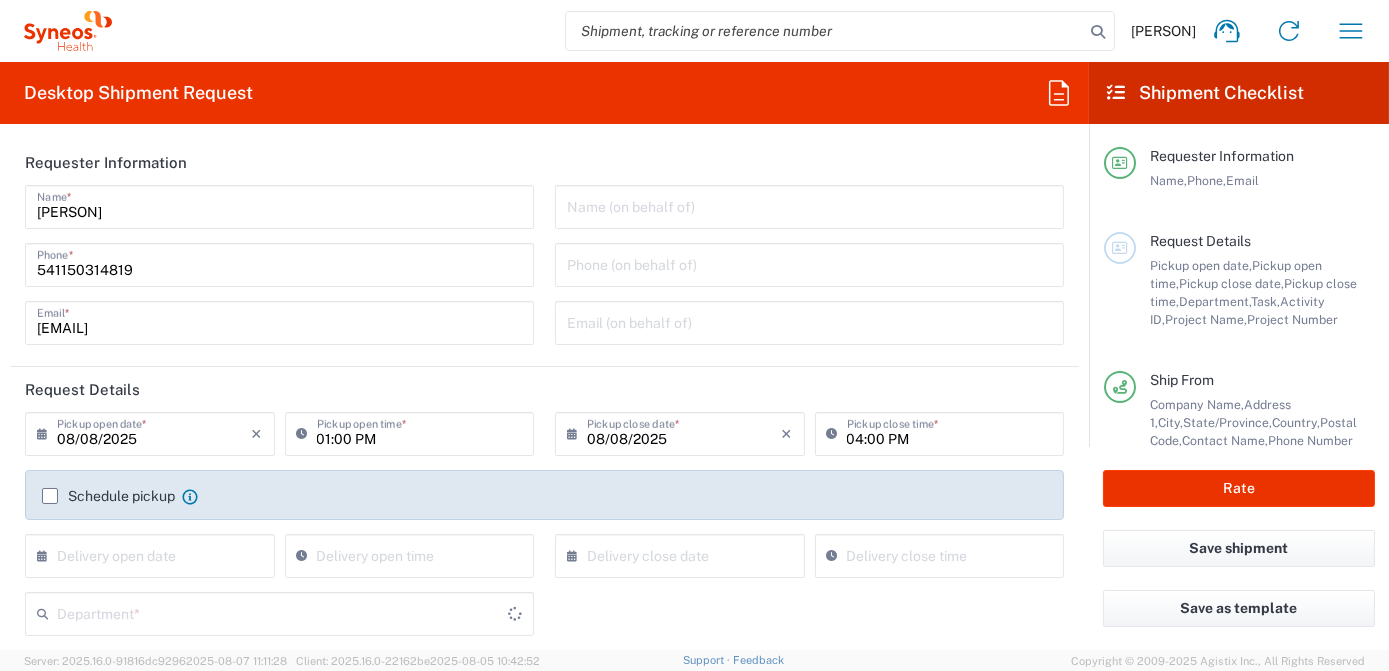 type on "Florida" 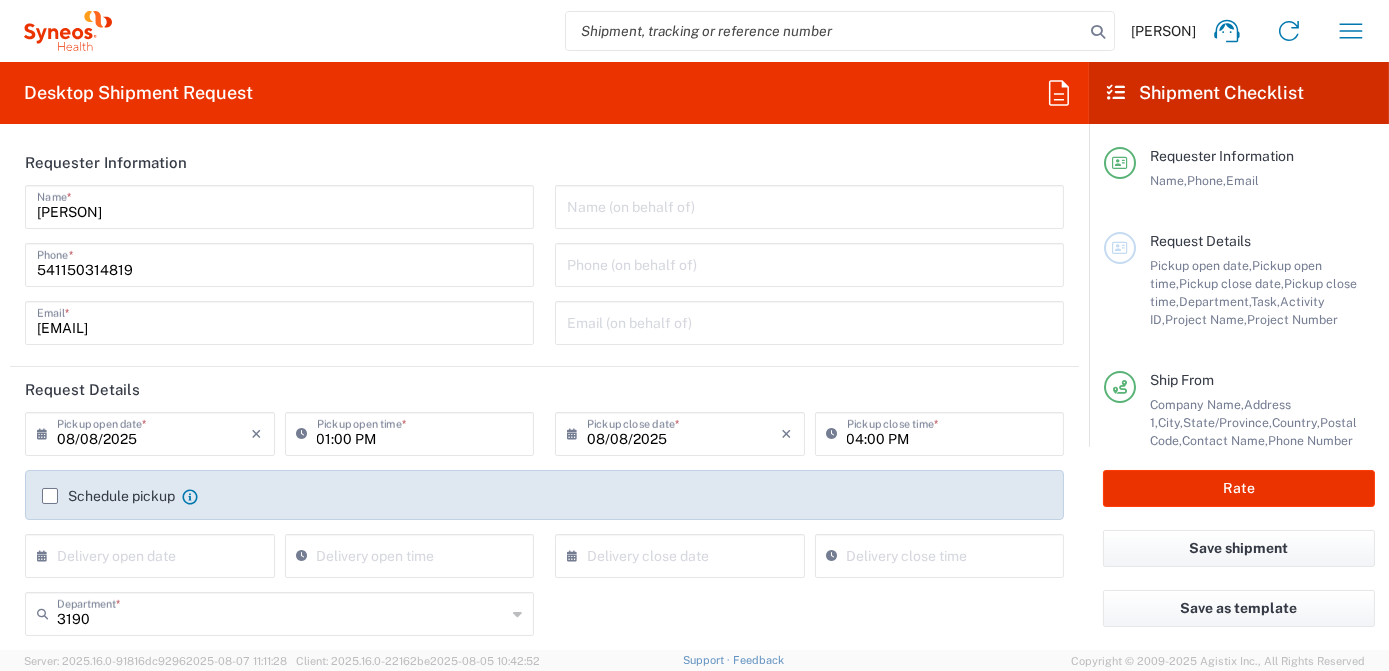 type on "United States" 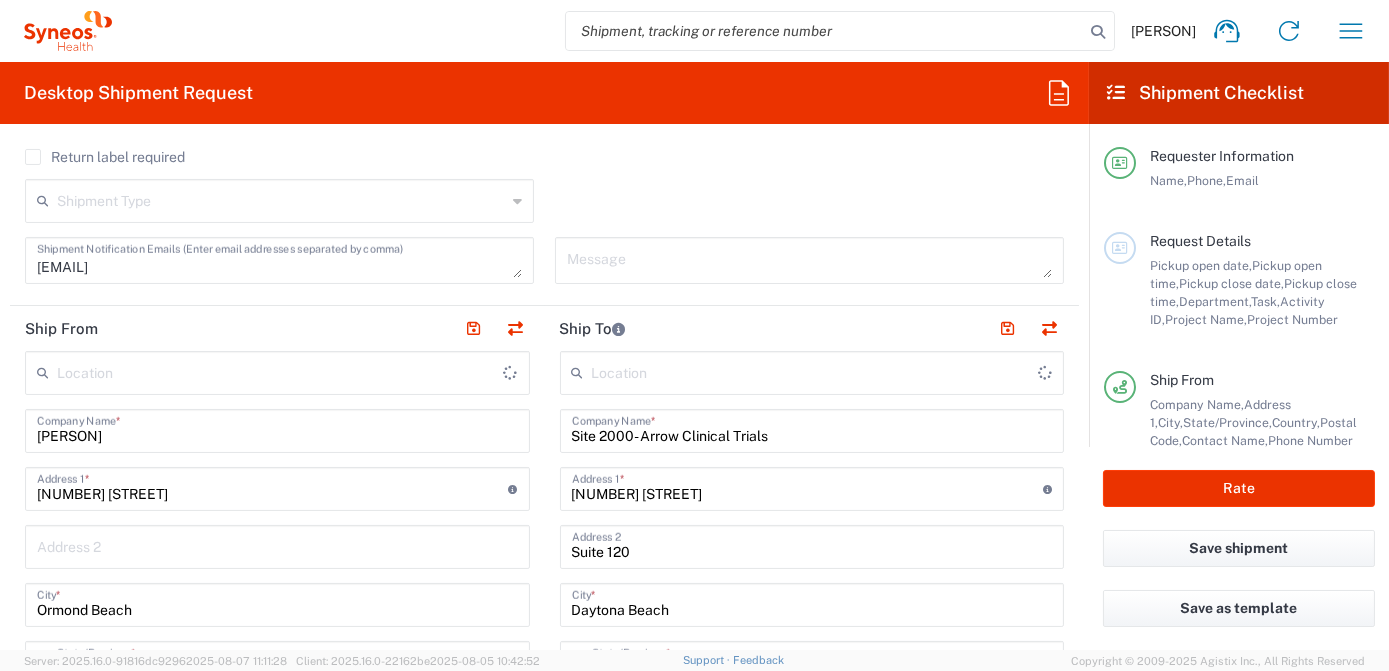 scroll, scrollTop: 636, scrollLeft: 0, axis: vertical 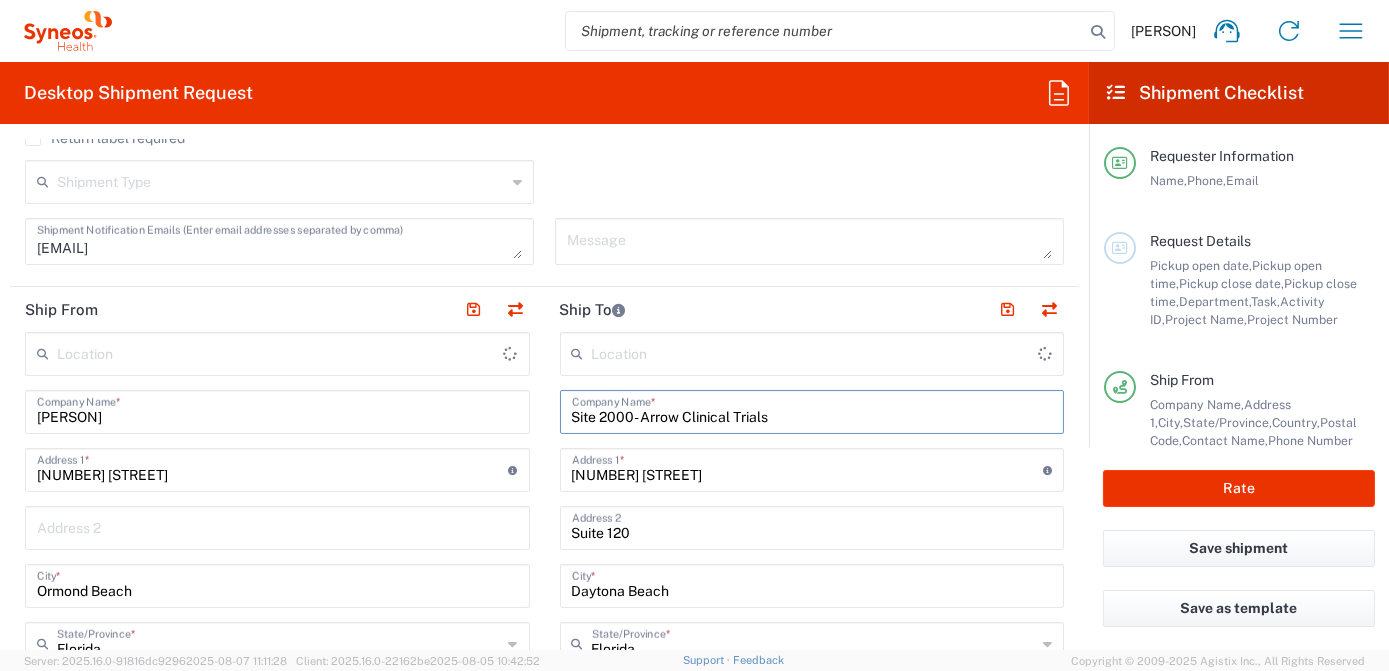 drag, startPoint x: 777, startPoint y: 419, endPoint x: 417, endPoint y: 429, distance: 360.13885 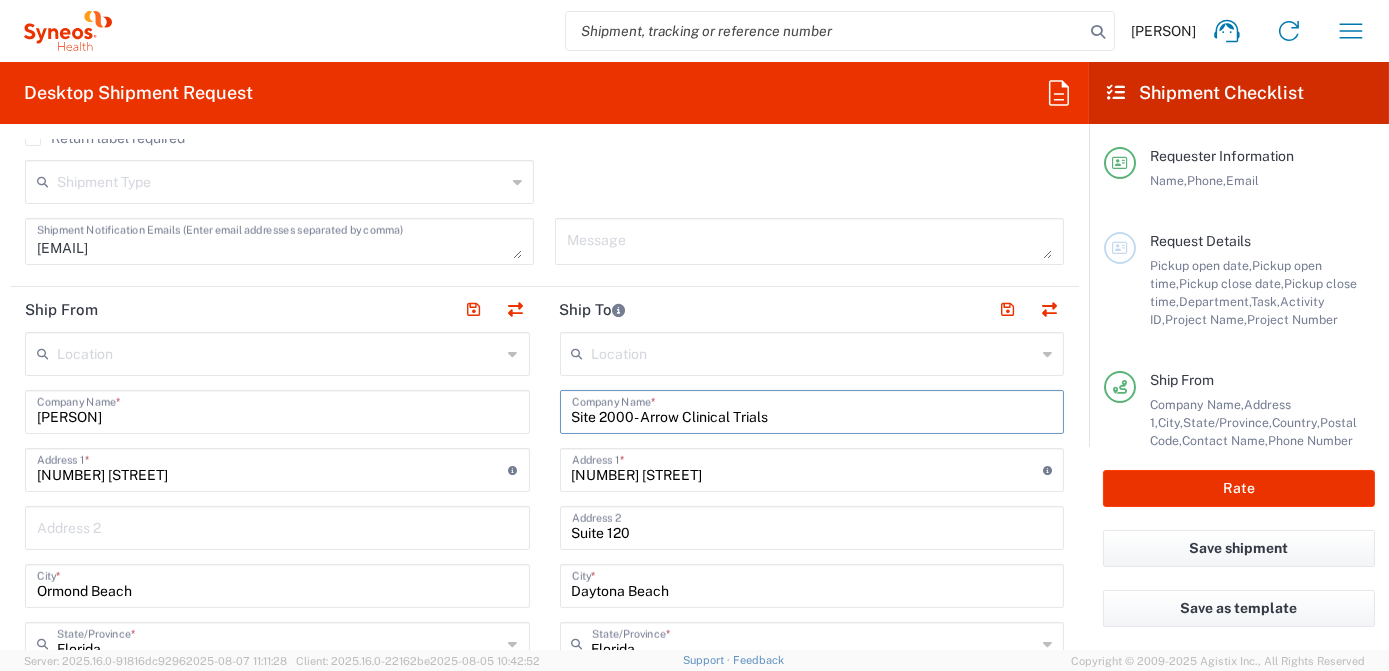 type on "Illingworth Rsrch Grp (USA) In" 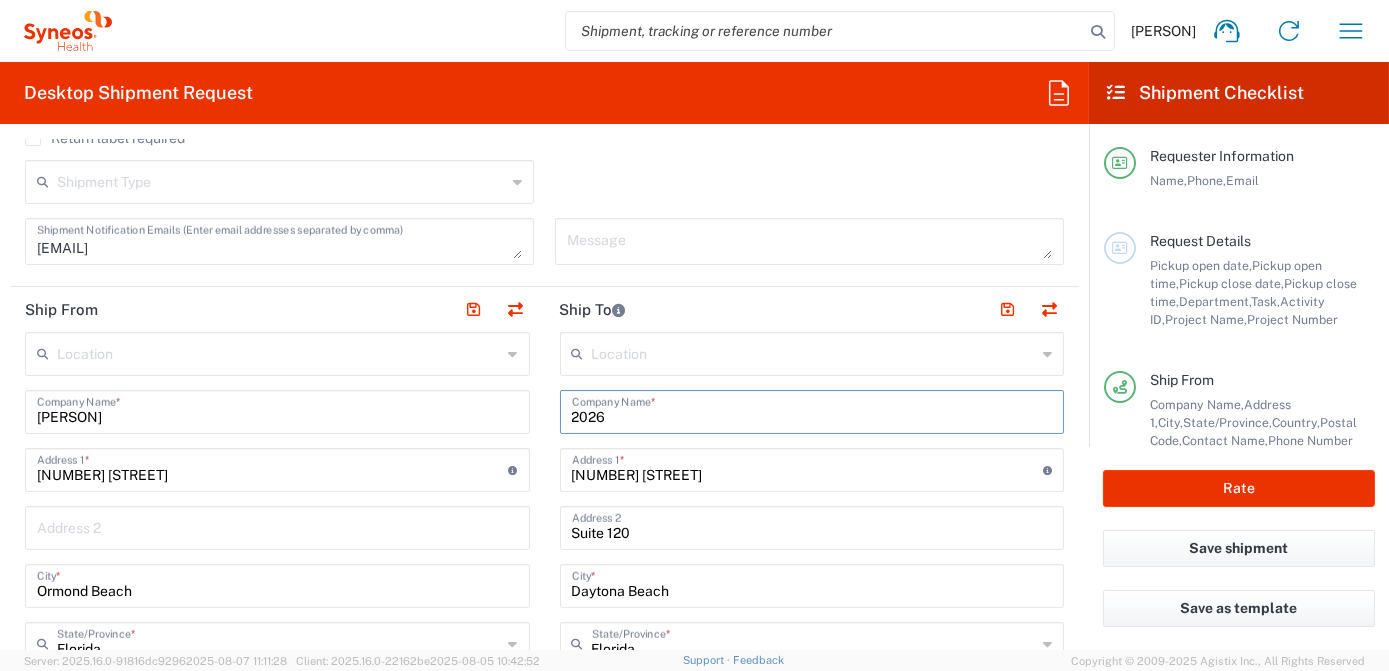 drag, startPoint x: 623, startPoint y: 419, endPoint x: 529, endPoint y: 413, distance: 94.19129 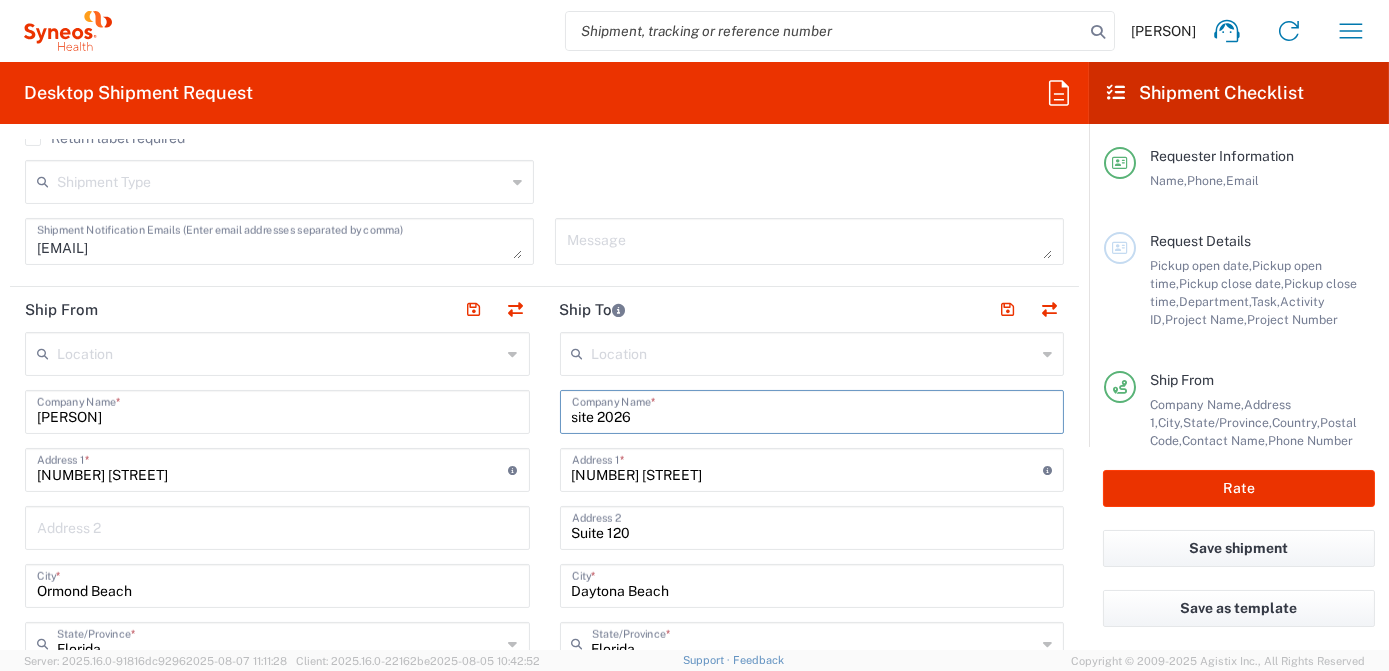 drag, startPoint x: 593, startPoint y: 412, endPoint x: 557, endPoint y: 414, distance: 36.05551 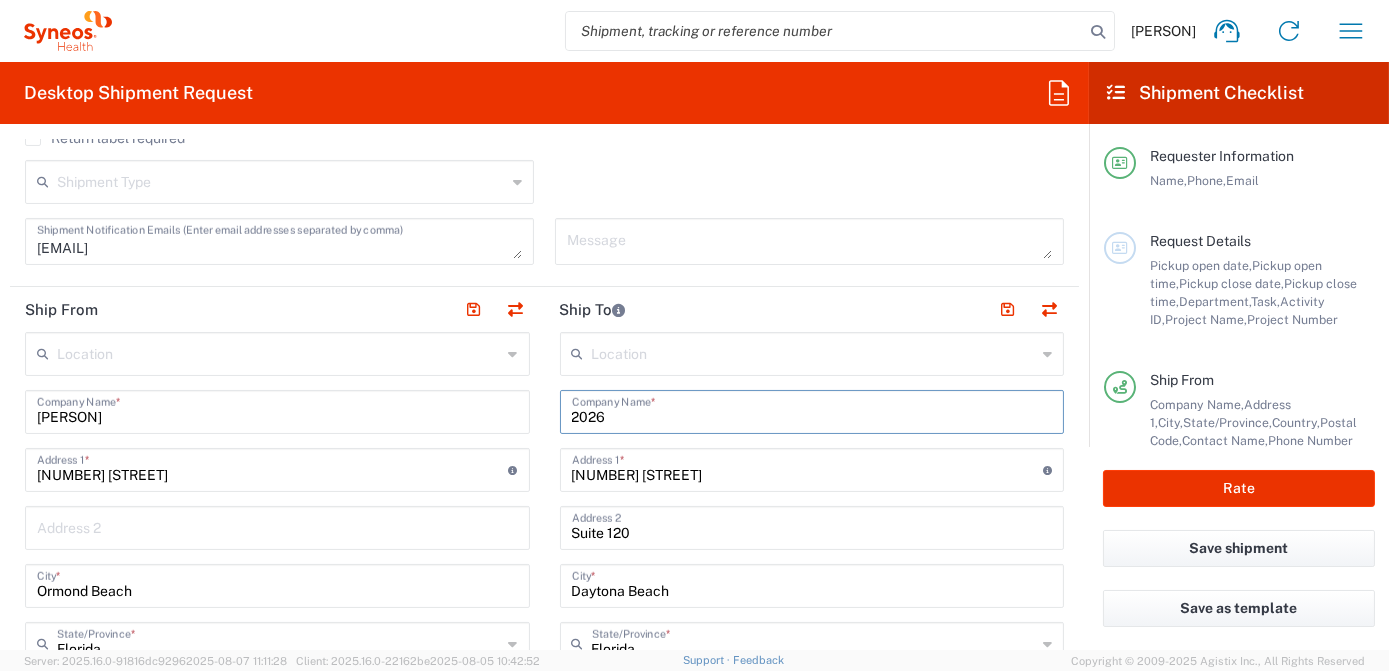 click on "2026" at bounding box center [812, 410] 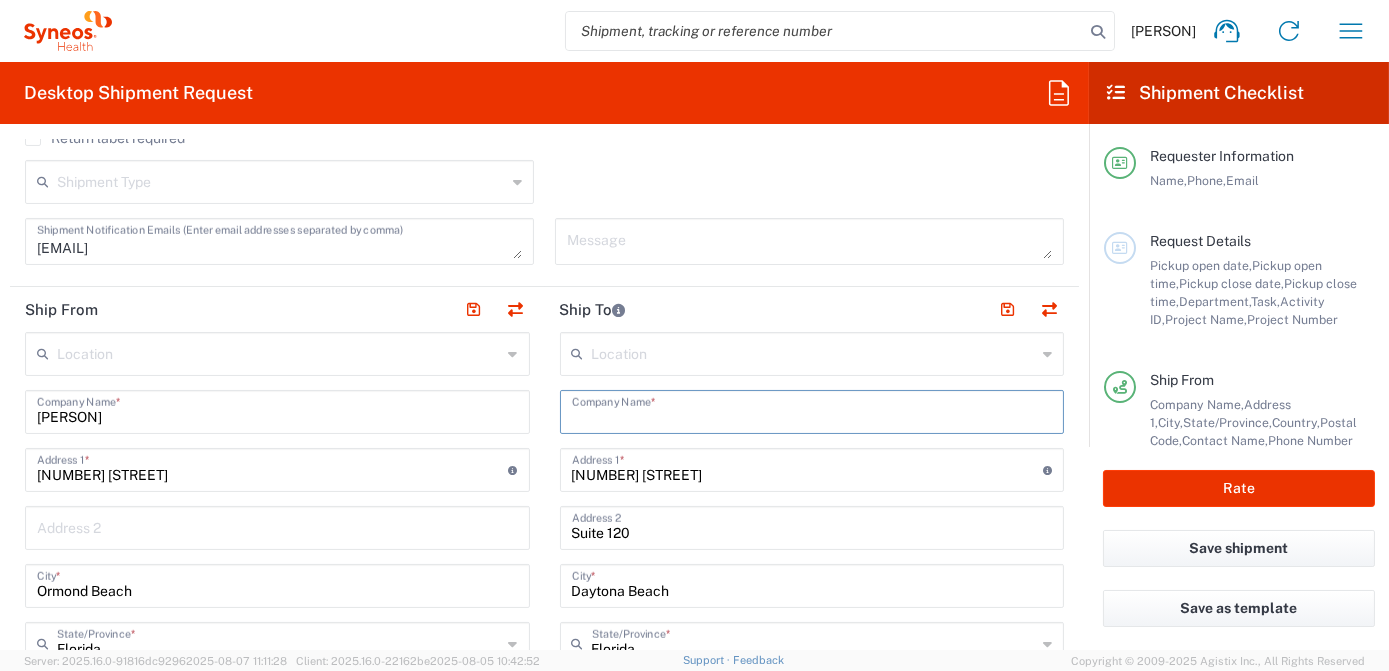 click at bounding box center (812, 410) 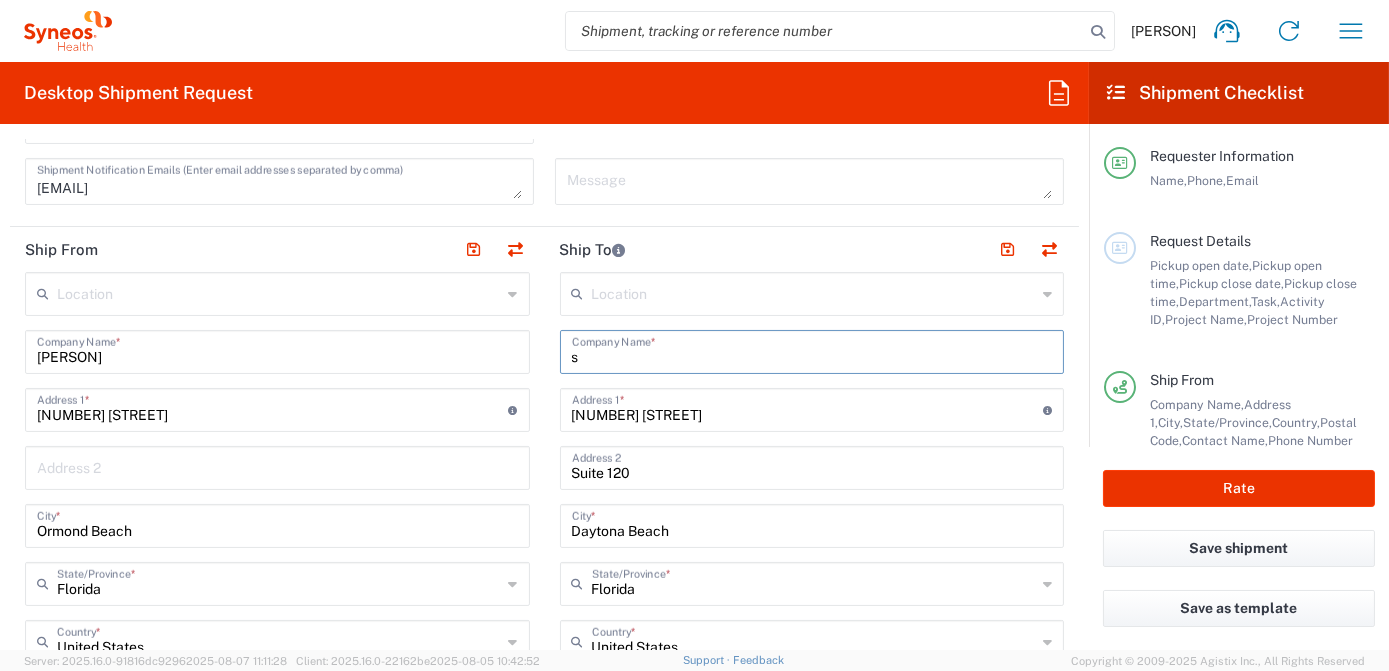 scroll, scrollTop: 727, scrollLeft: 0, axis: vertical 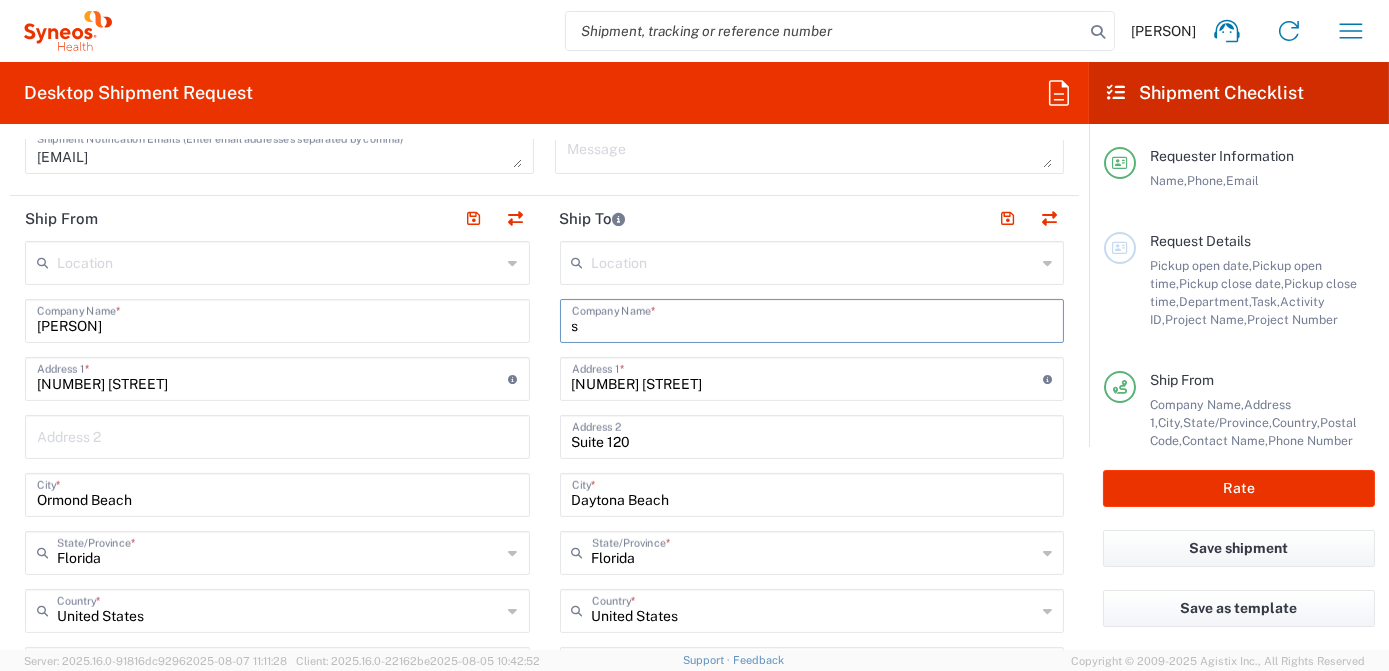 drag, startPoint x: 586, startPoint y: 333, endPoint x: 491, endPoint y: 314, distance: 96.88137 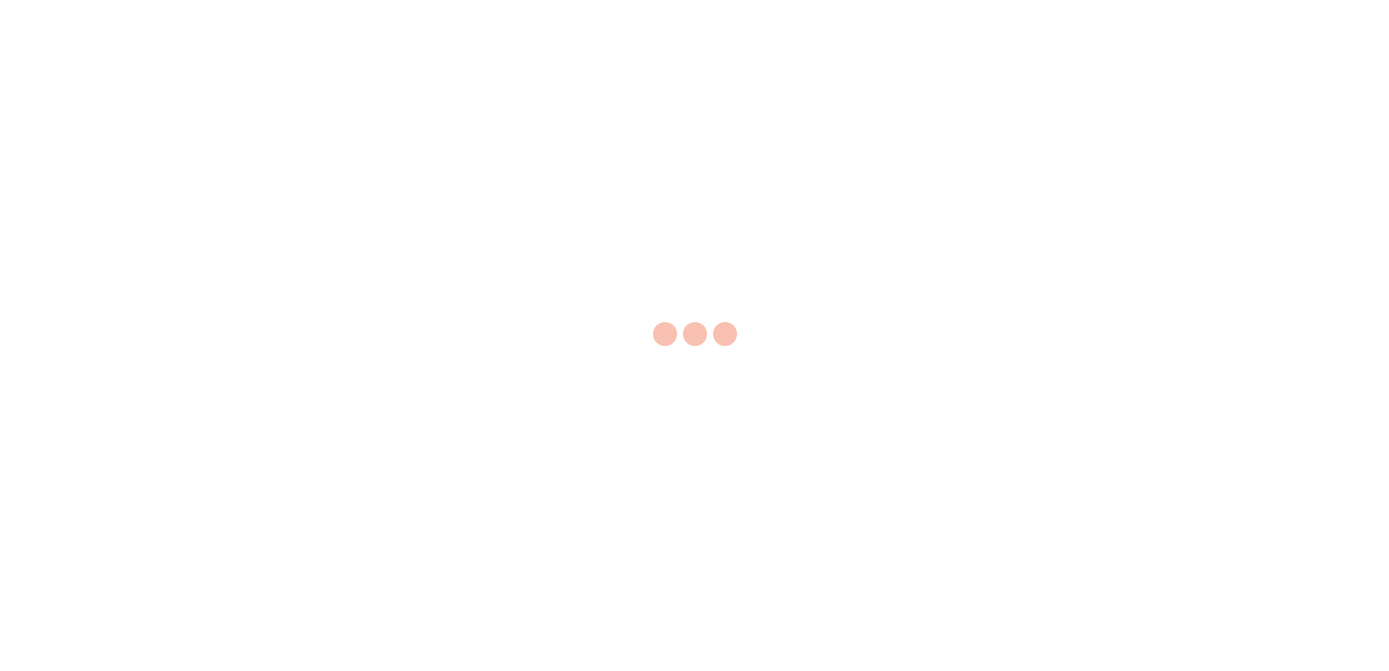 scroll, scrollTop: 0, scrollLeft: 0, axis: both 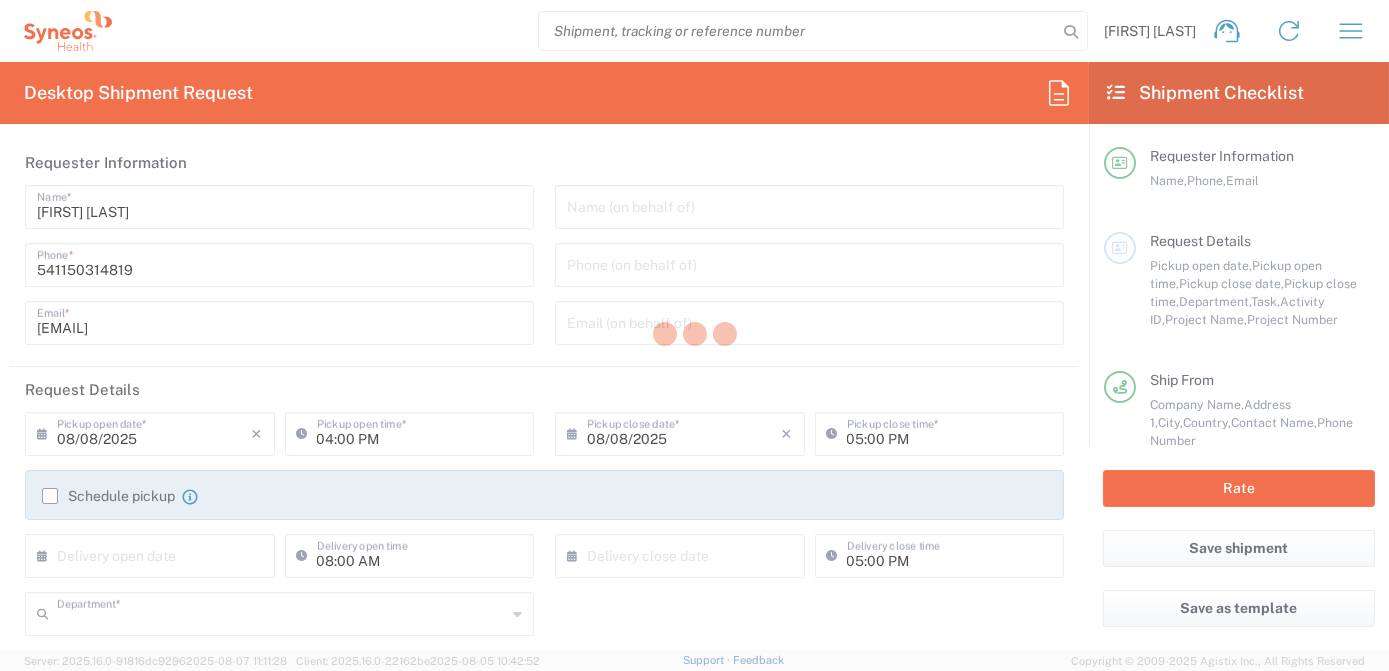 type on "3190" 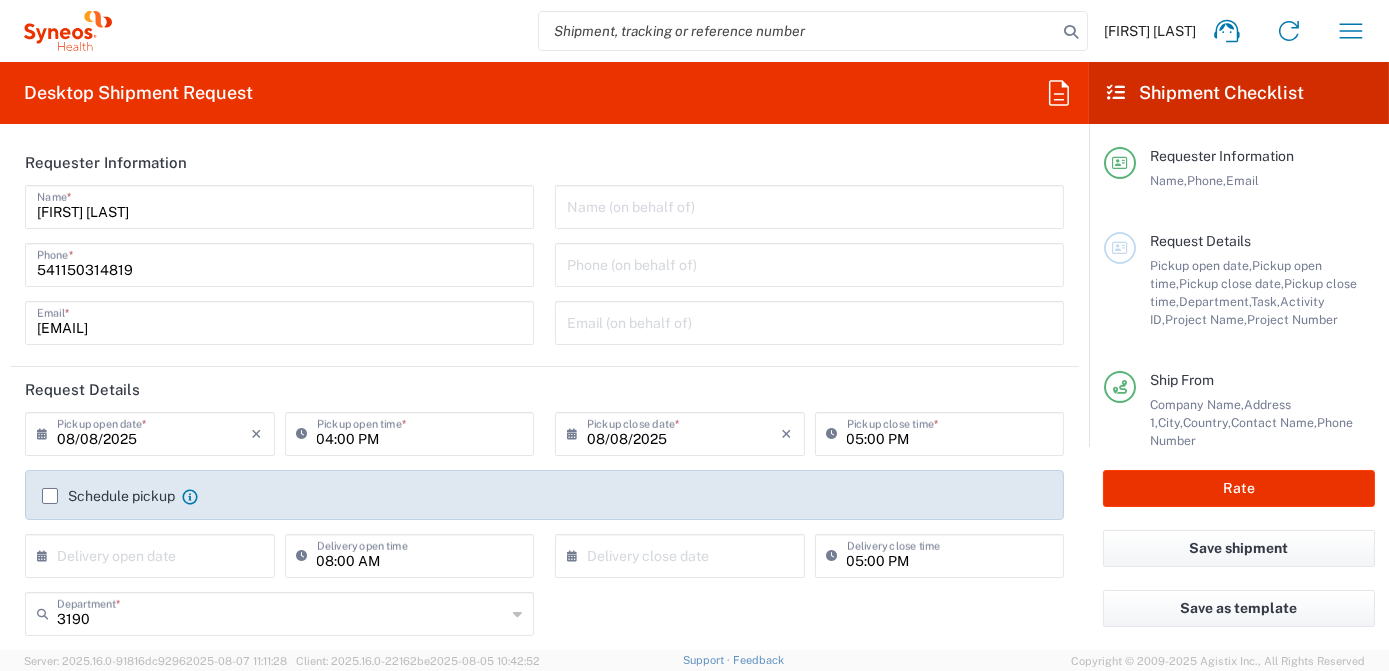 type on "Syneos Health Argentina SA" 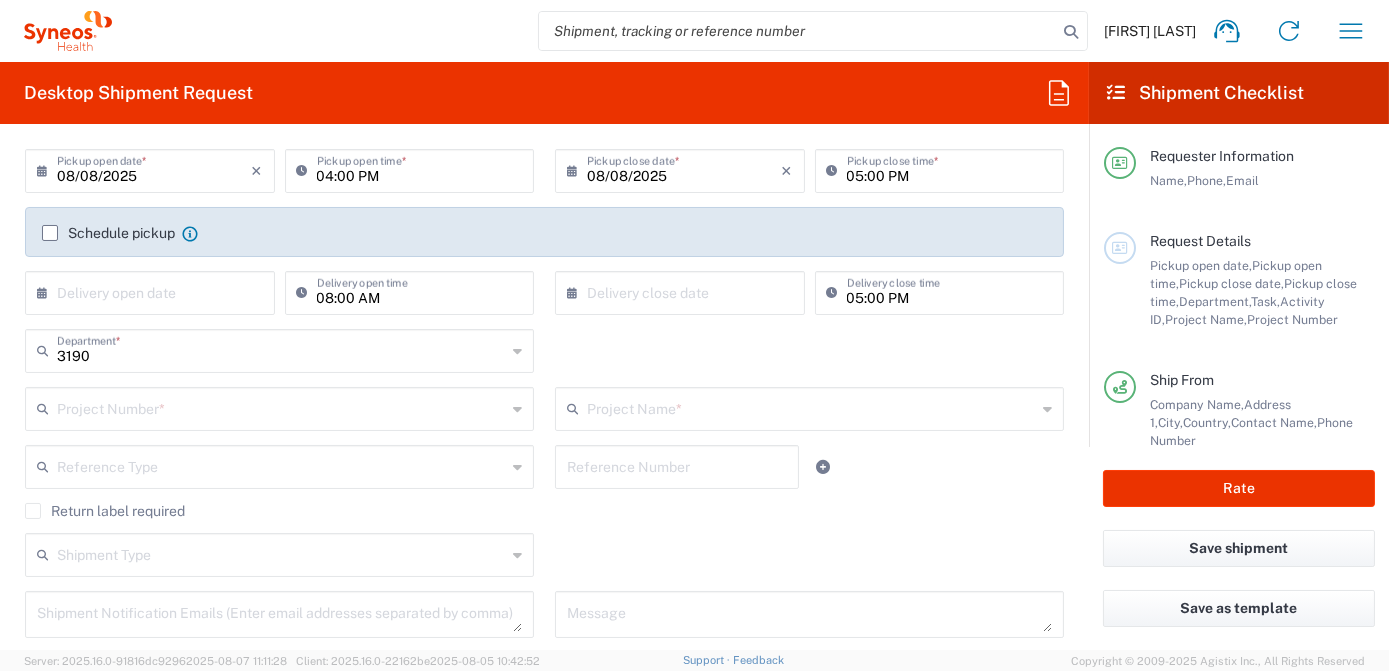 scroll, scrollTop: 272, scrollLeft: 0, axis: vertical 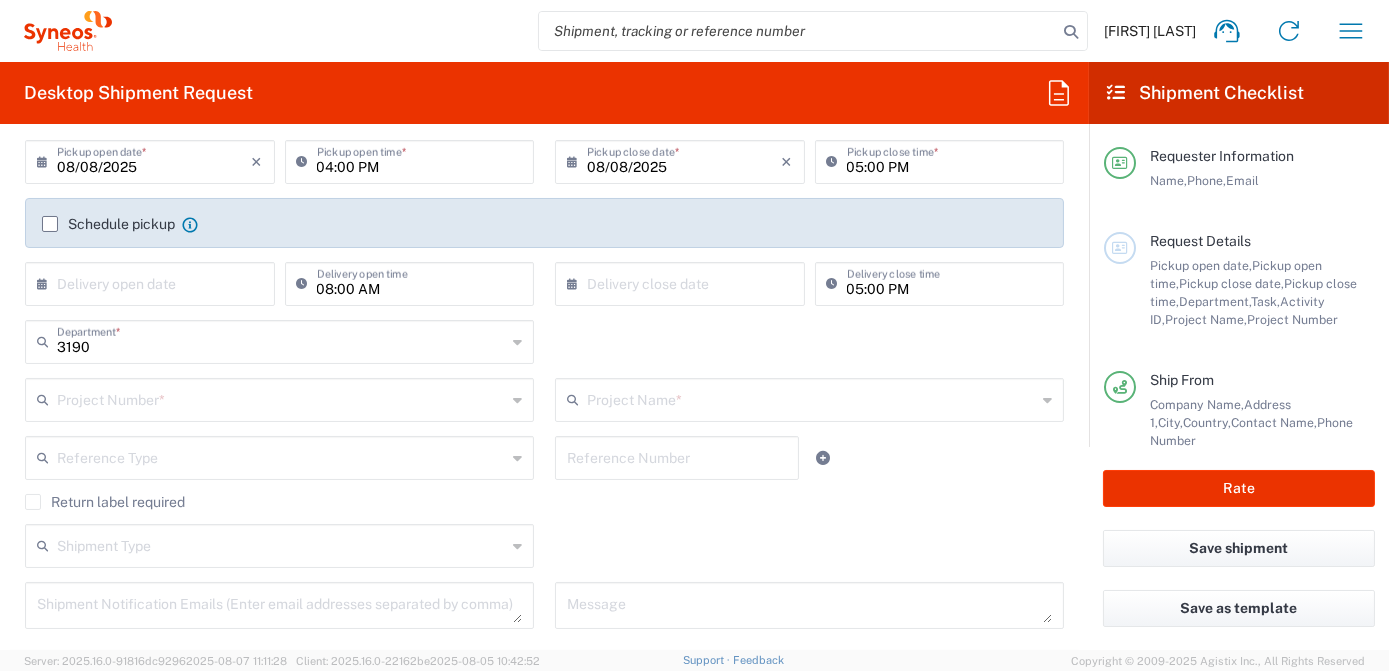 click at bounding box center (811, 398) 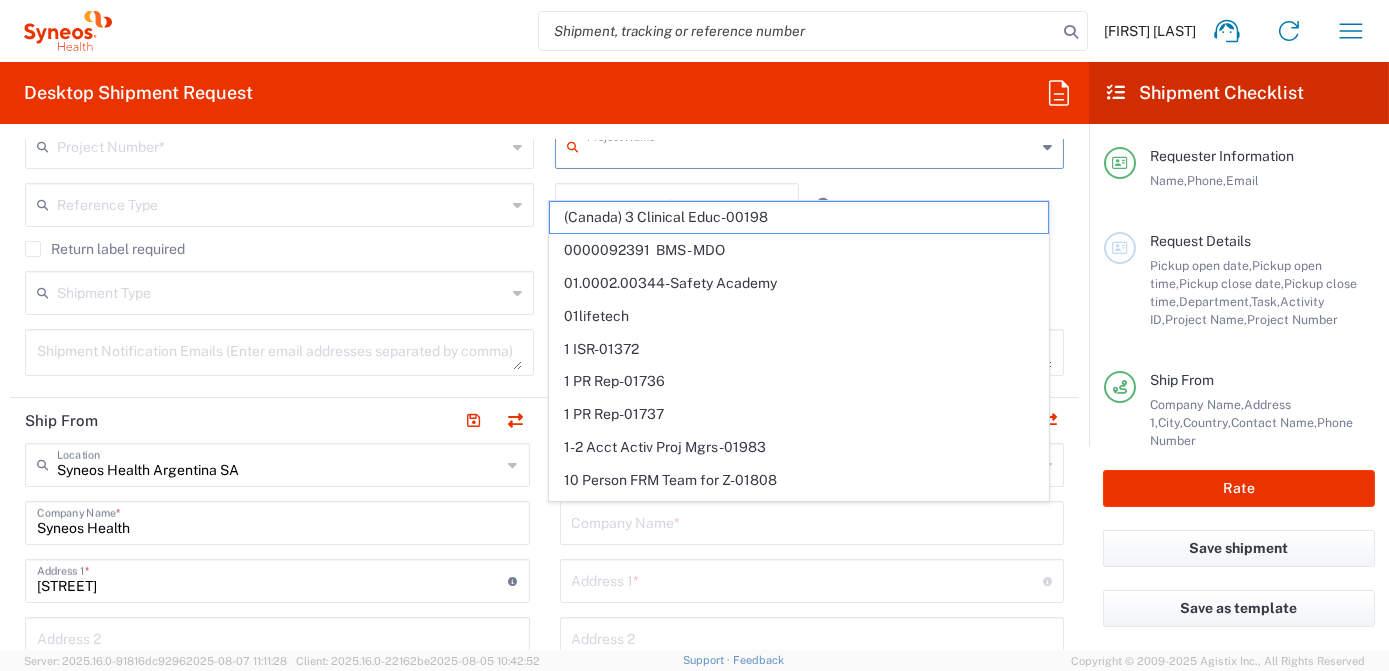 scroll, scrollTop: 545, scrollLeft: 0, axis: vertical 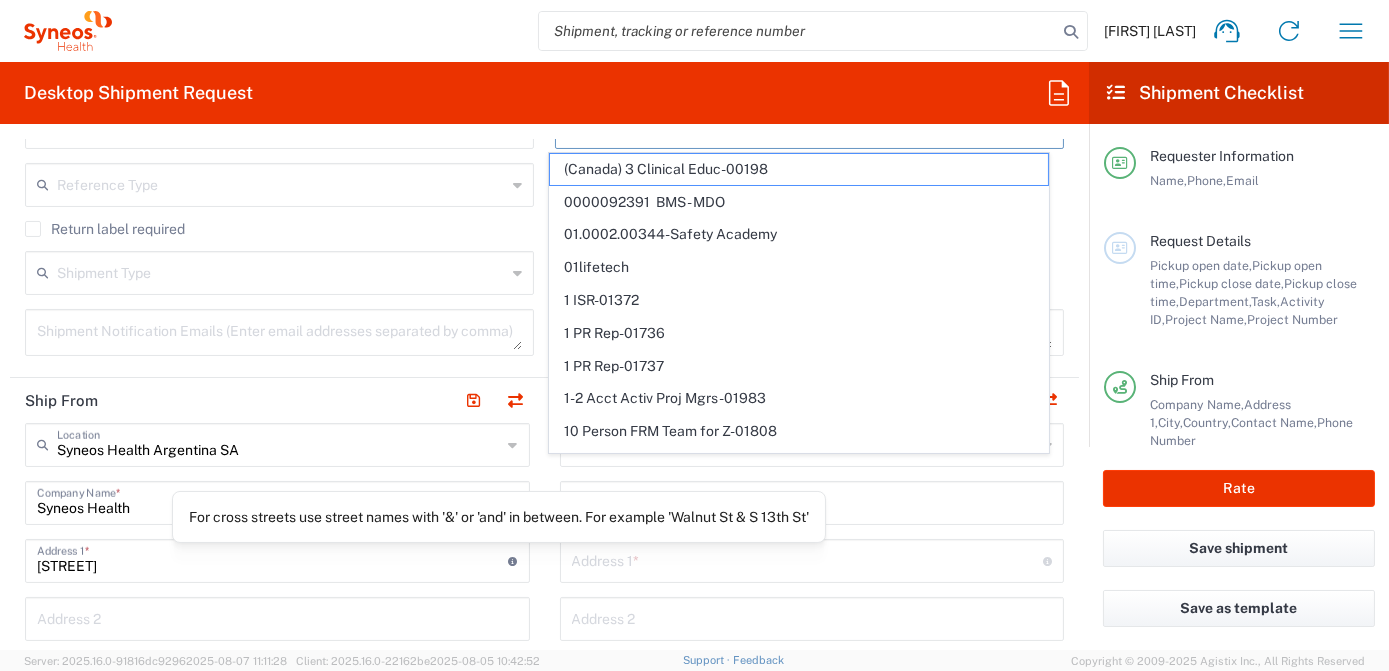click on "Av del Libertador 7208" at bounding box center (273, 559) 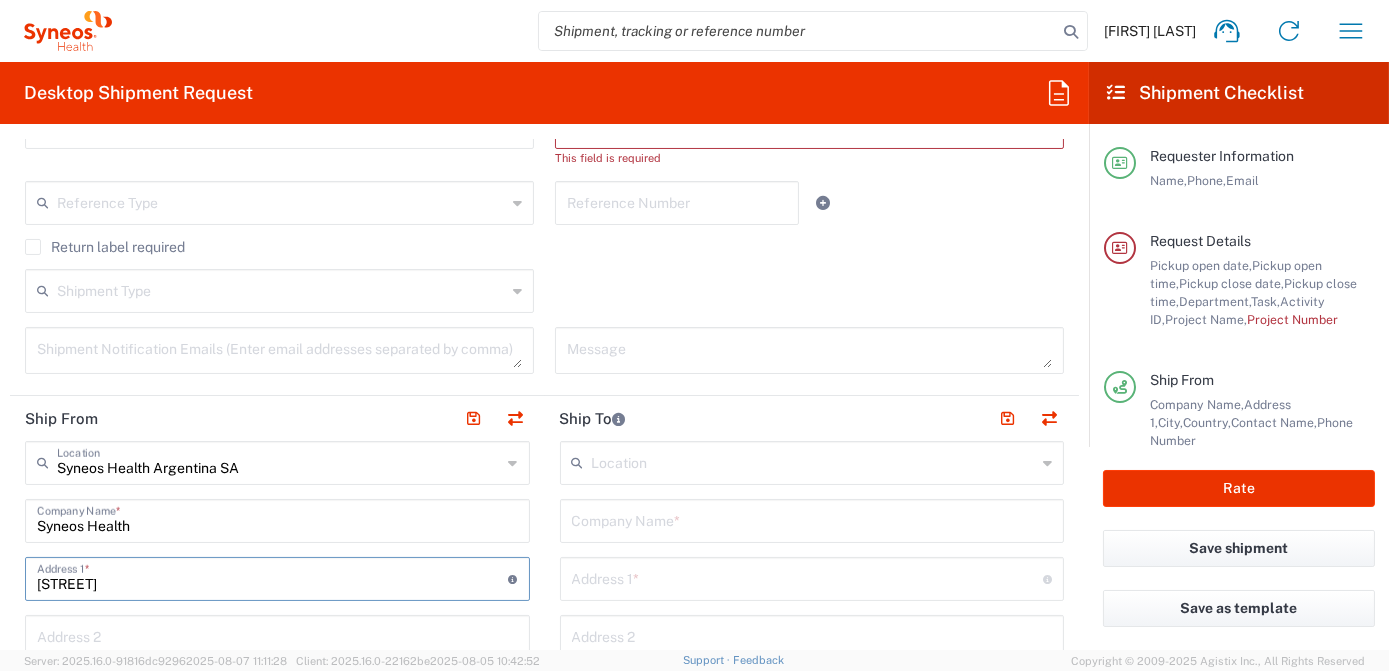 click at bounding box center [814, 461] 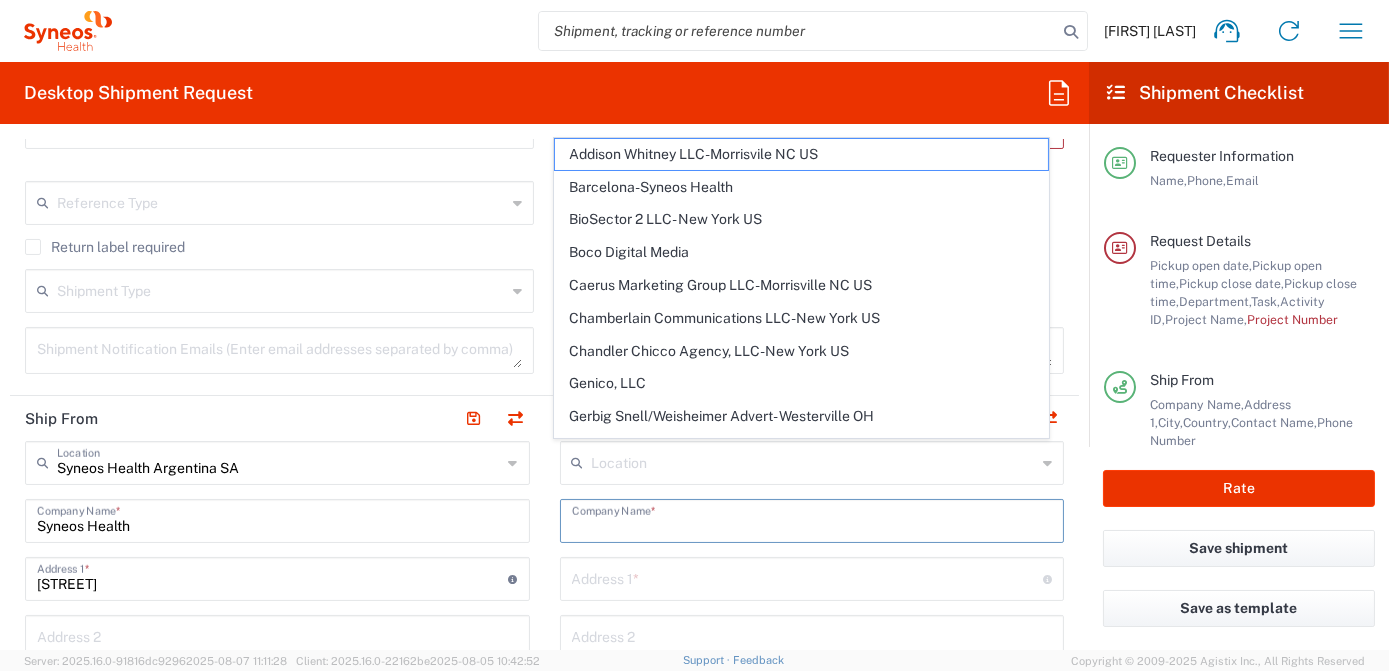 click at bounding box center [812, 519] 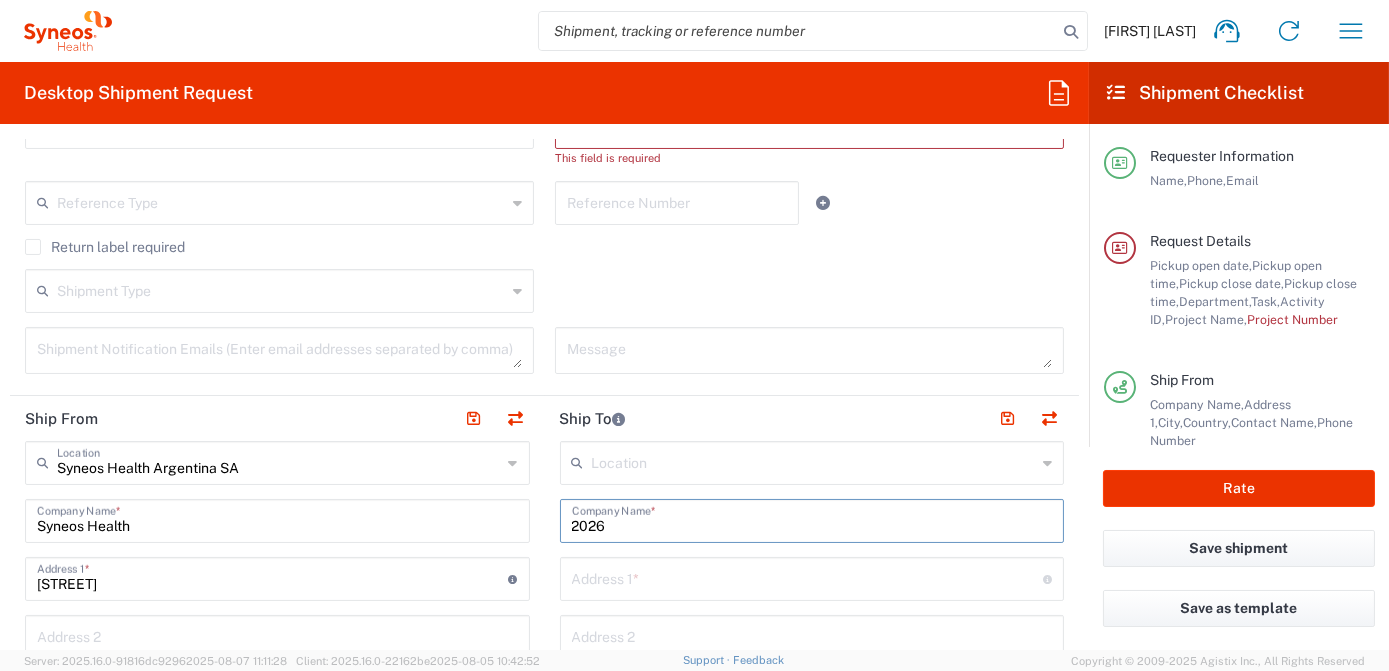 scroll, scrollTop: 636, scrollLeft: 0, axis: vertical 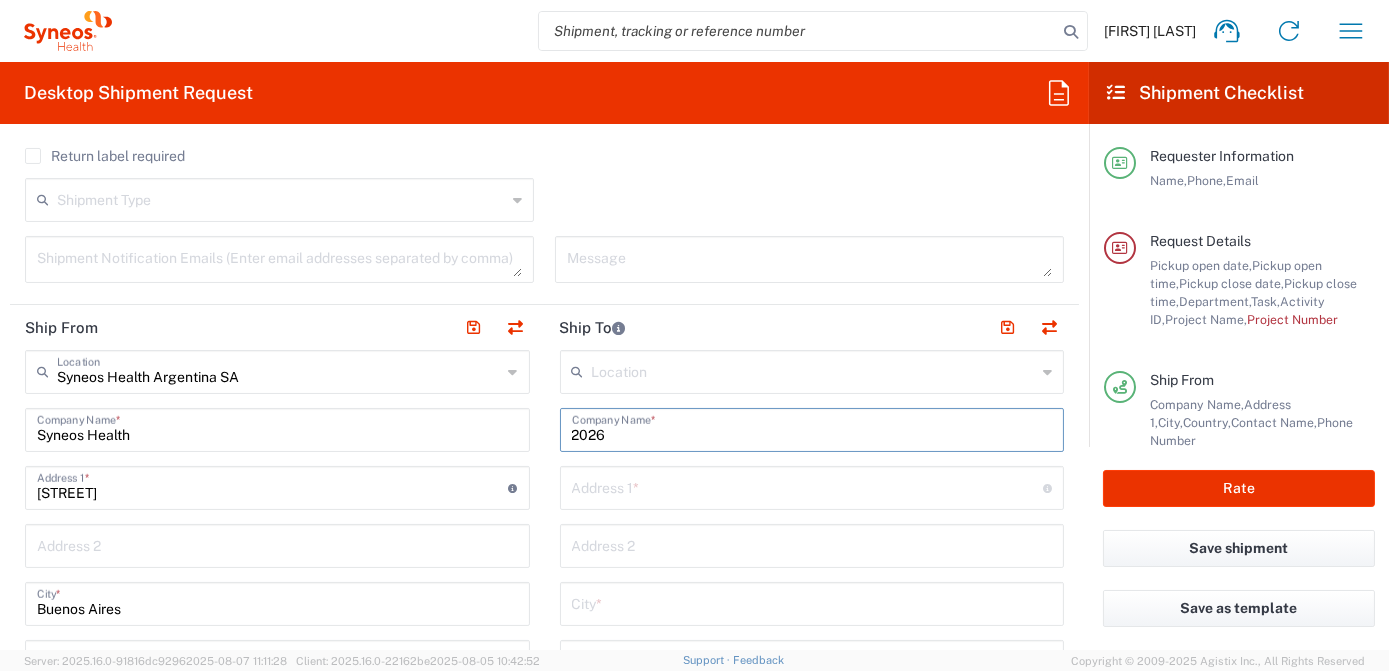 type on "2026" 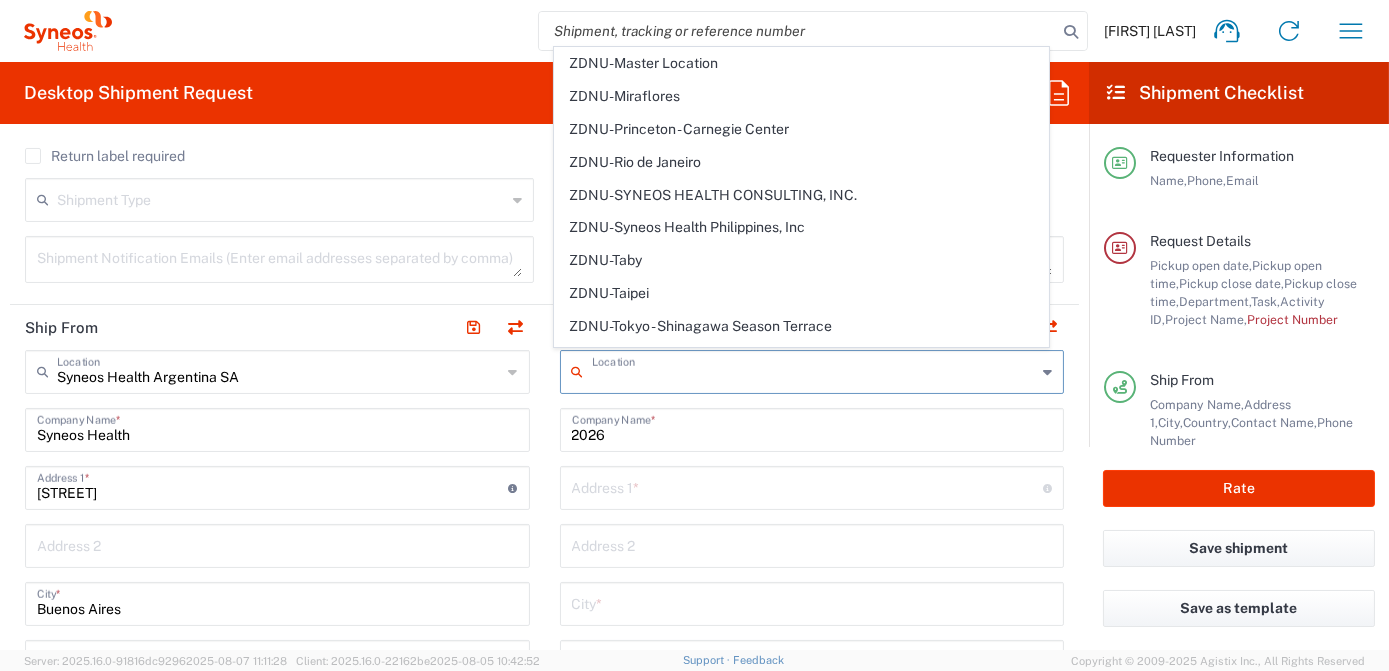 scroll, scrollTop: 4588, scrollLeft: 0, axis: vertical 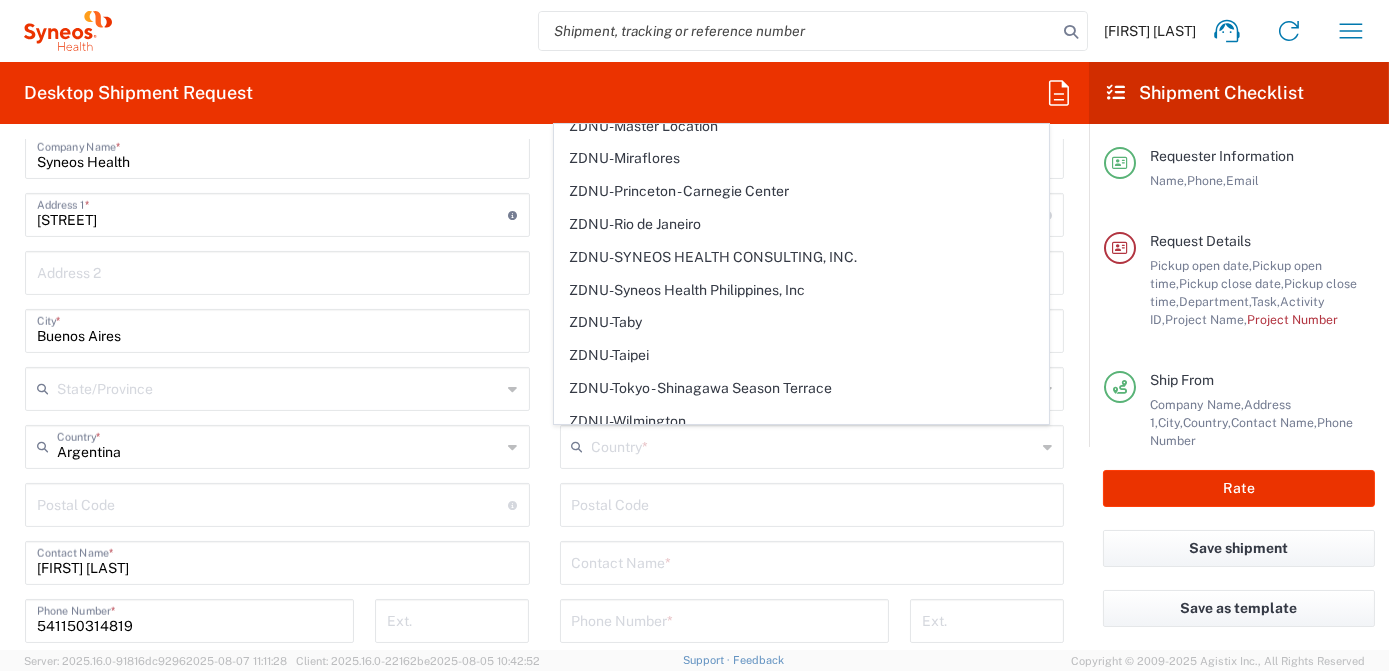 click on "Syneos Health" at bounding box center [277, 155] 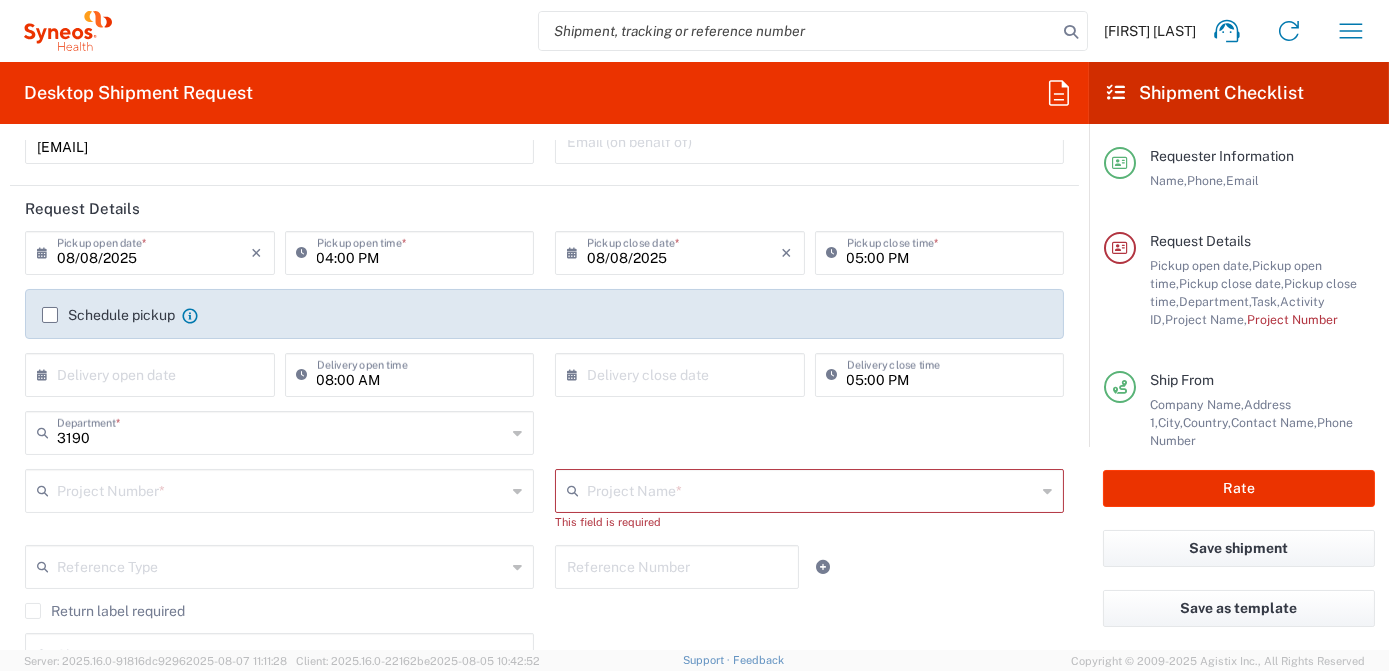 scroll, scrollTop: 272, scrollLeft: 0, axis: vertical 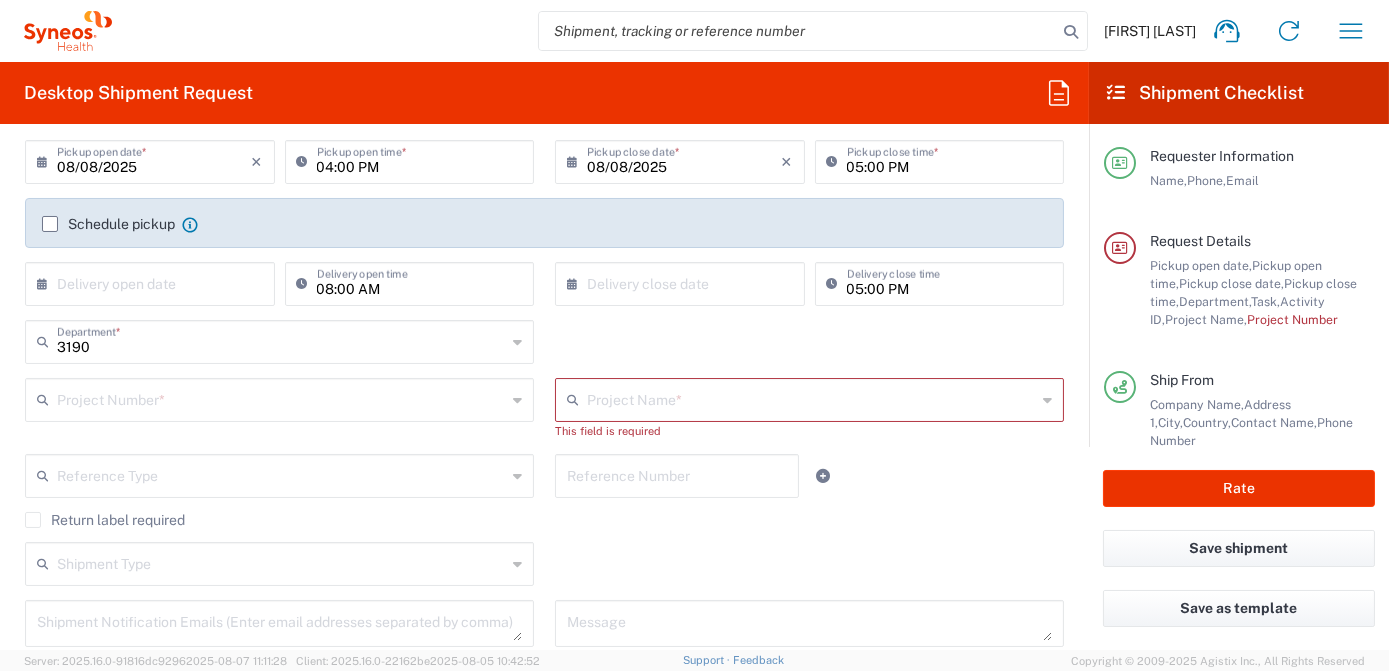 click at bounding box center [281, 398] 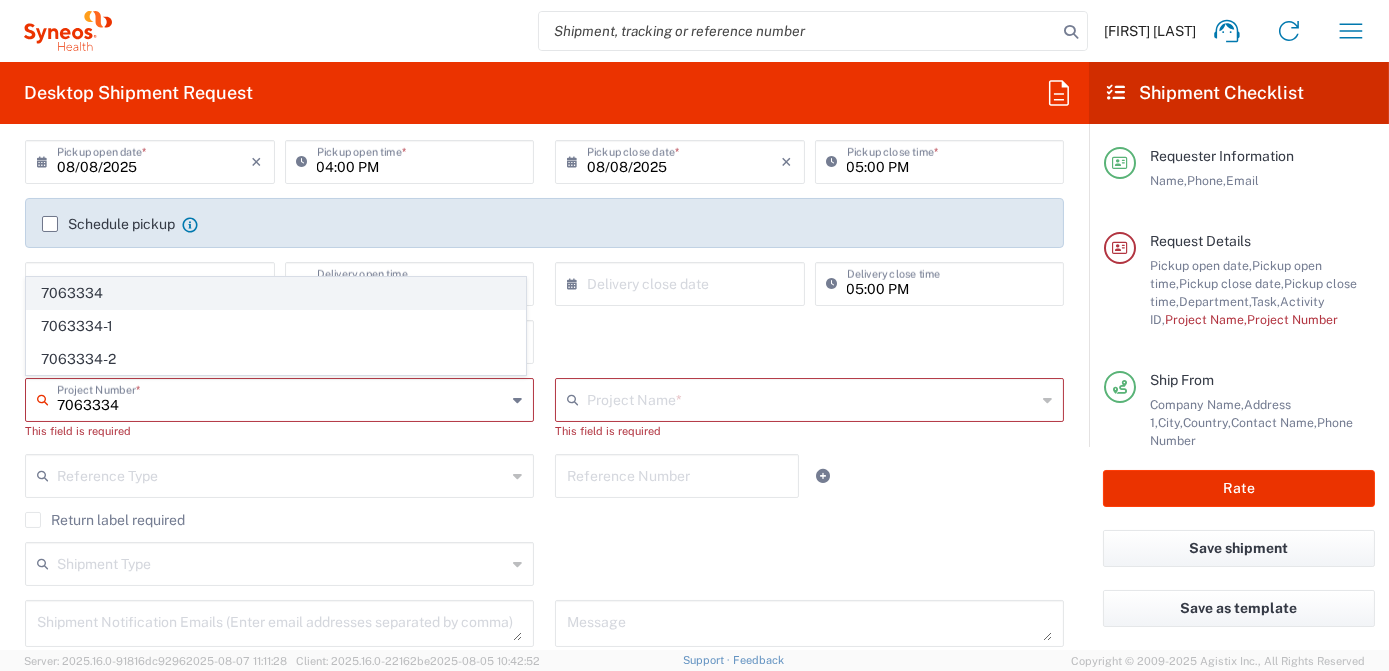 type on "[NUMBER]" 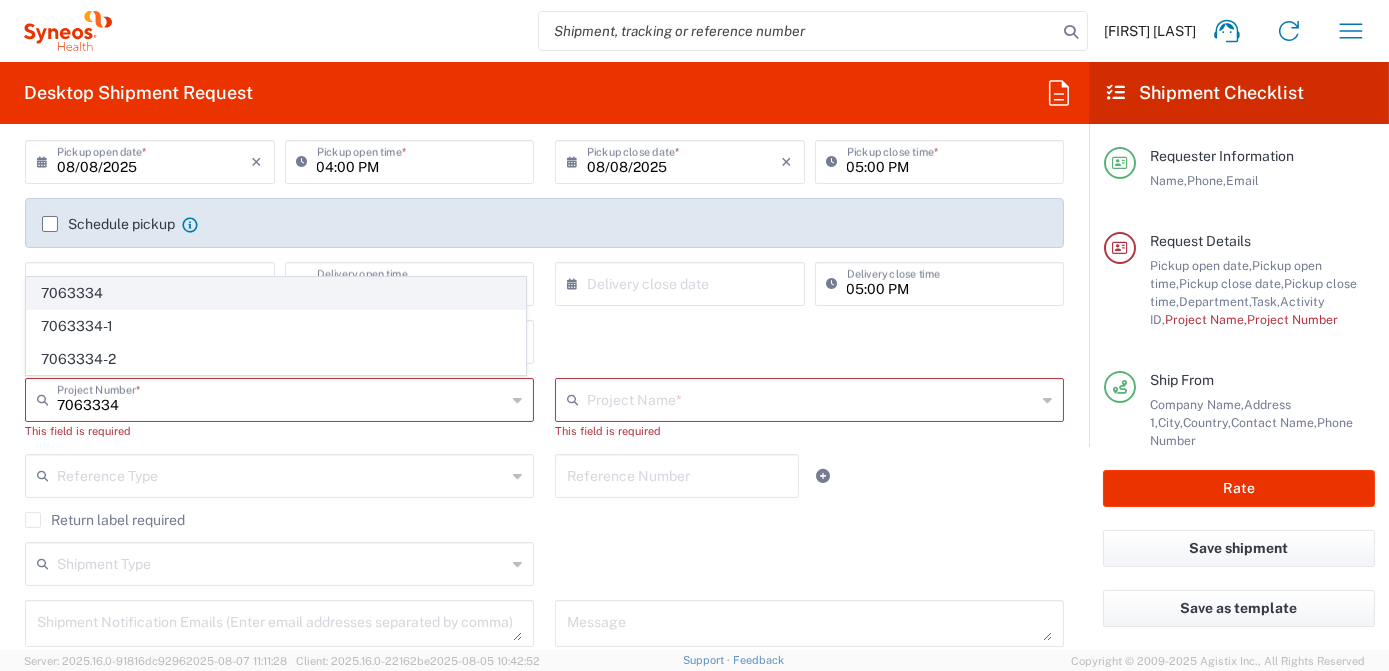 click on "[NUMBER]" 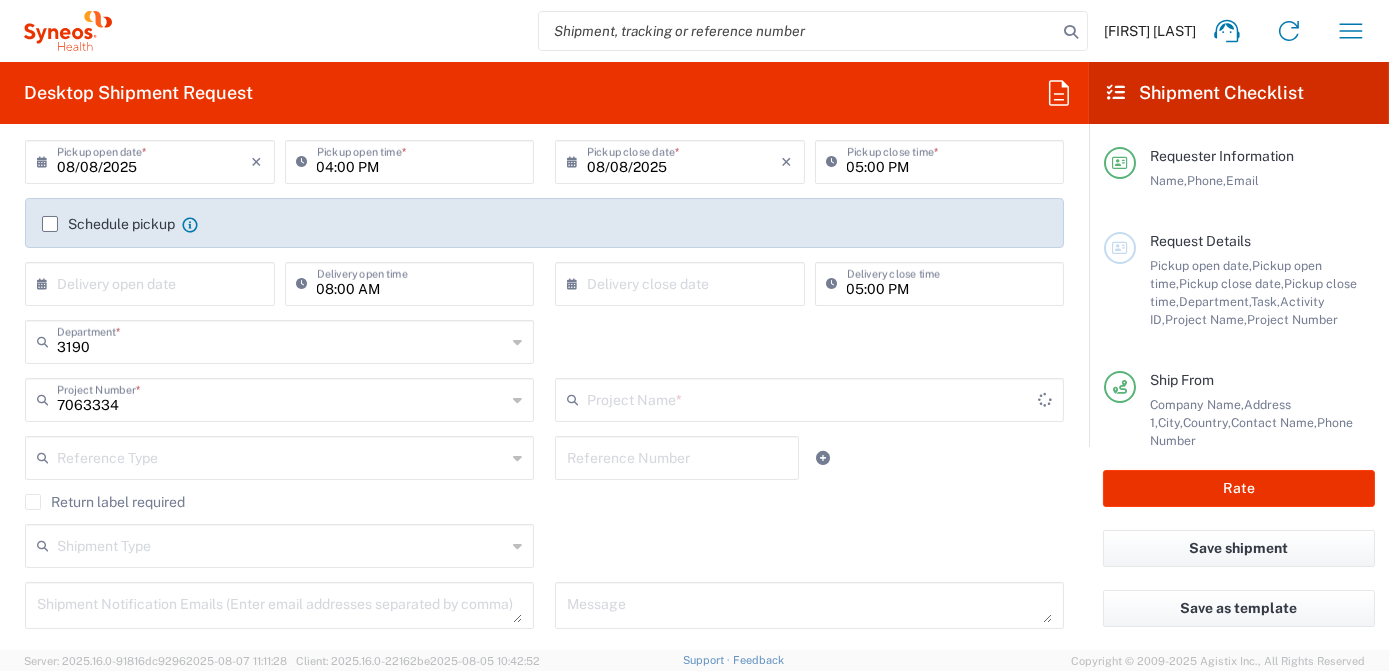 type on "Mineralys [NUMBER]" 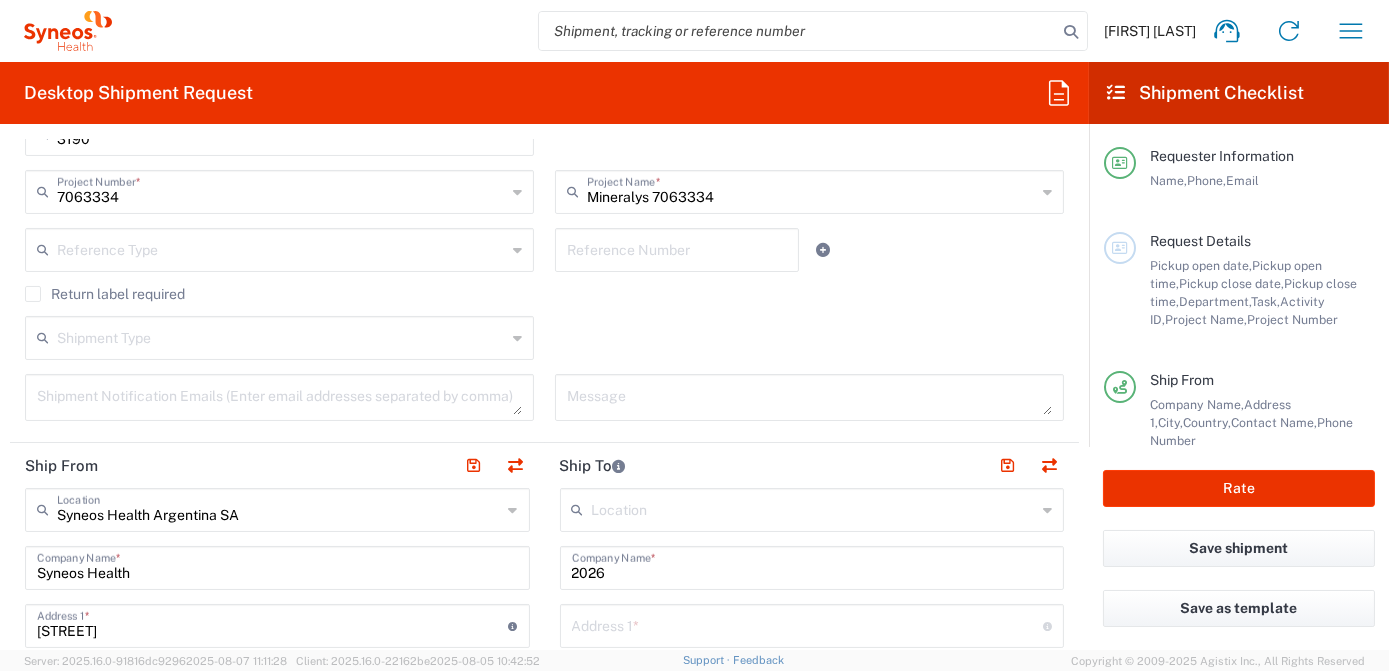 scroll, scrollTop: 545, scrollLeft: 0, axis: vertical 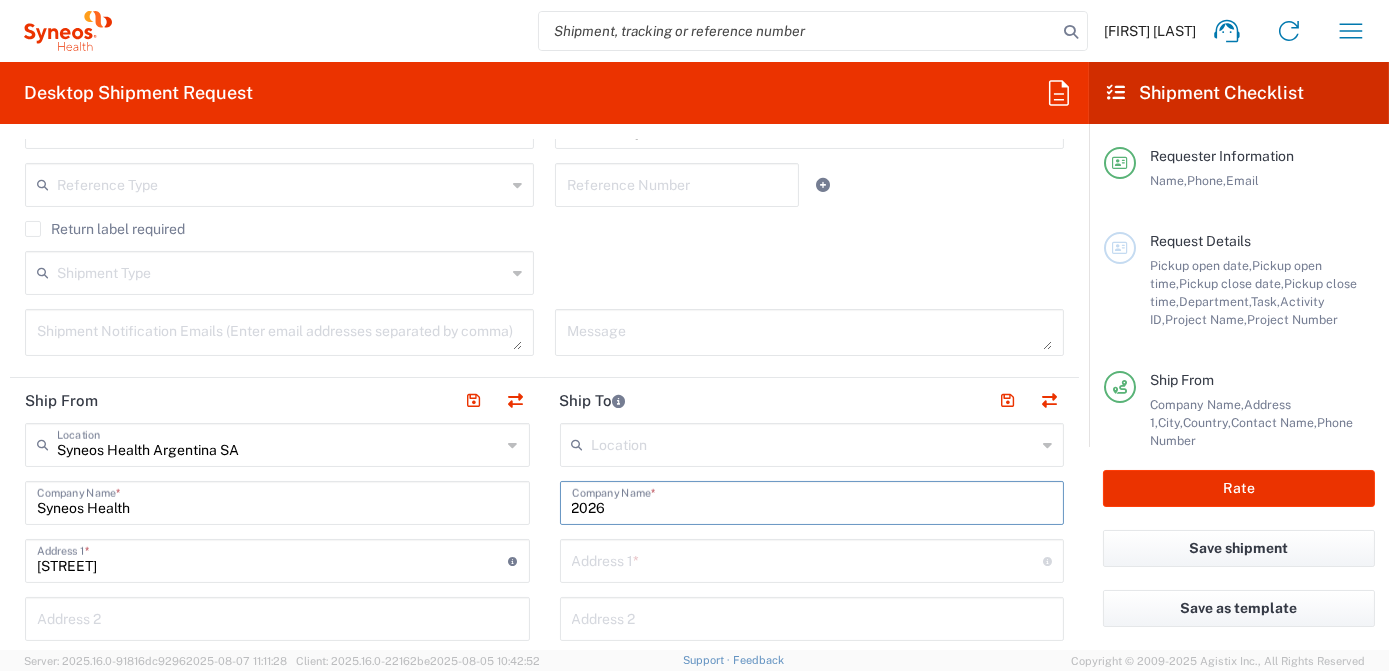 drag, startPoint x: 600, startPoint y: 507, endPoint x: 405, endPoint y: 529, distance: 196.2371 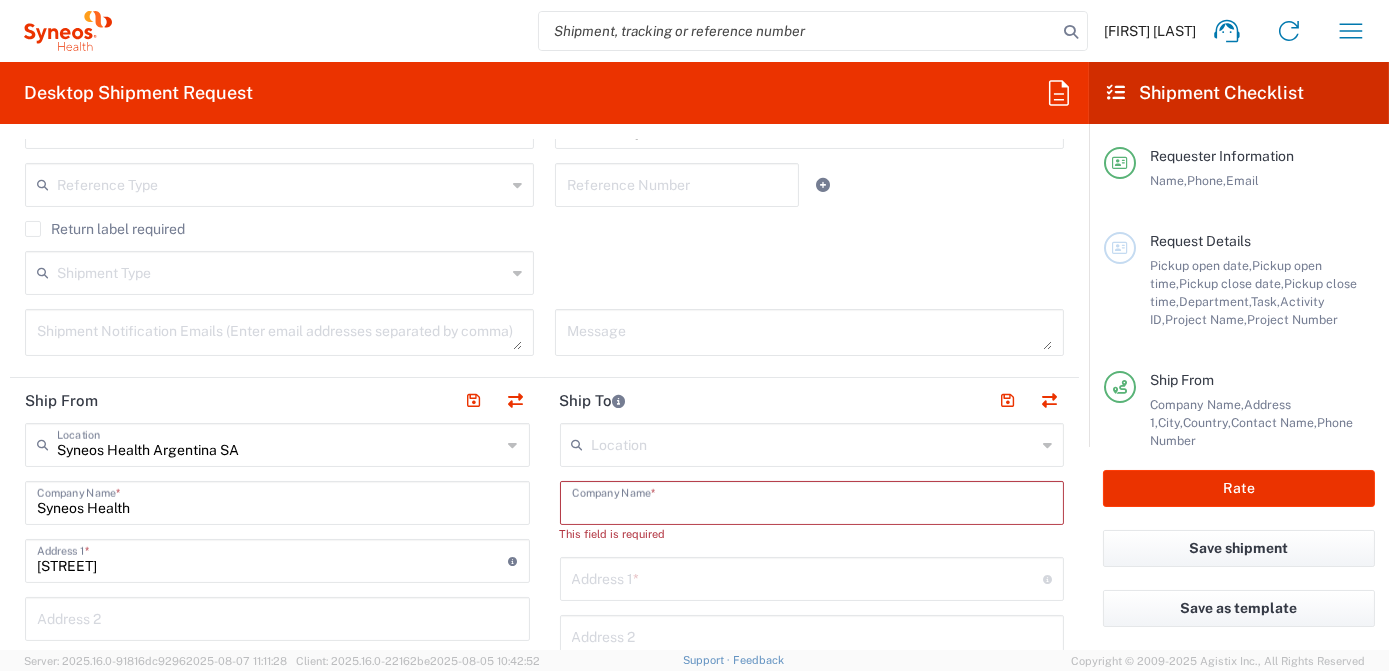 type on "s" 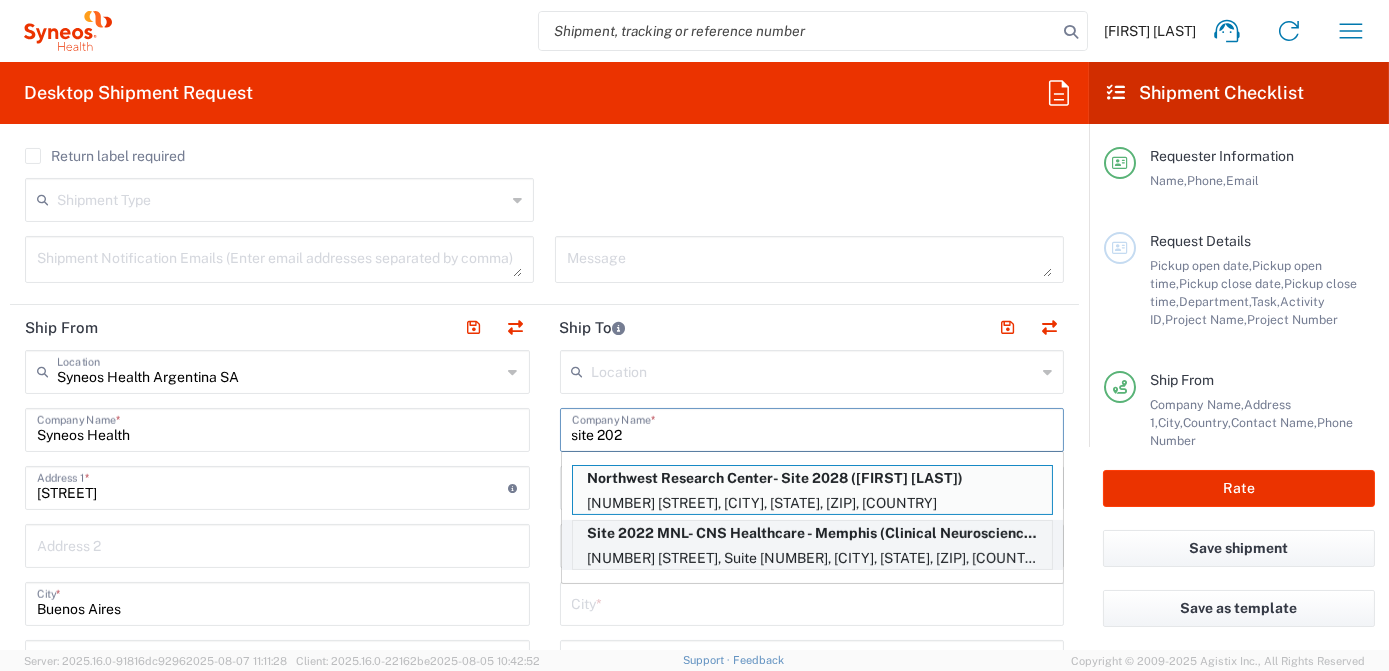 scroll, scrollTop: 636, scrollLeft: 0, axis: vertical 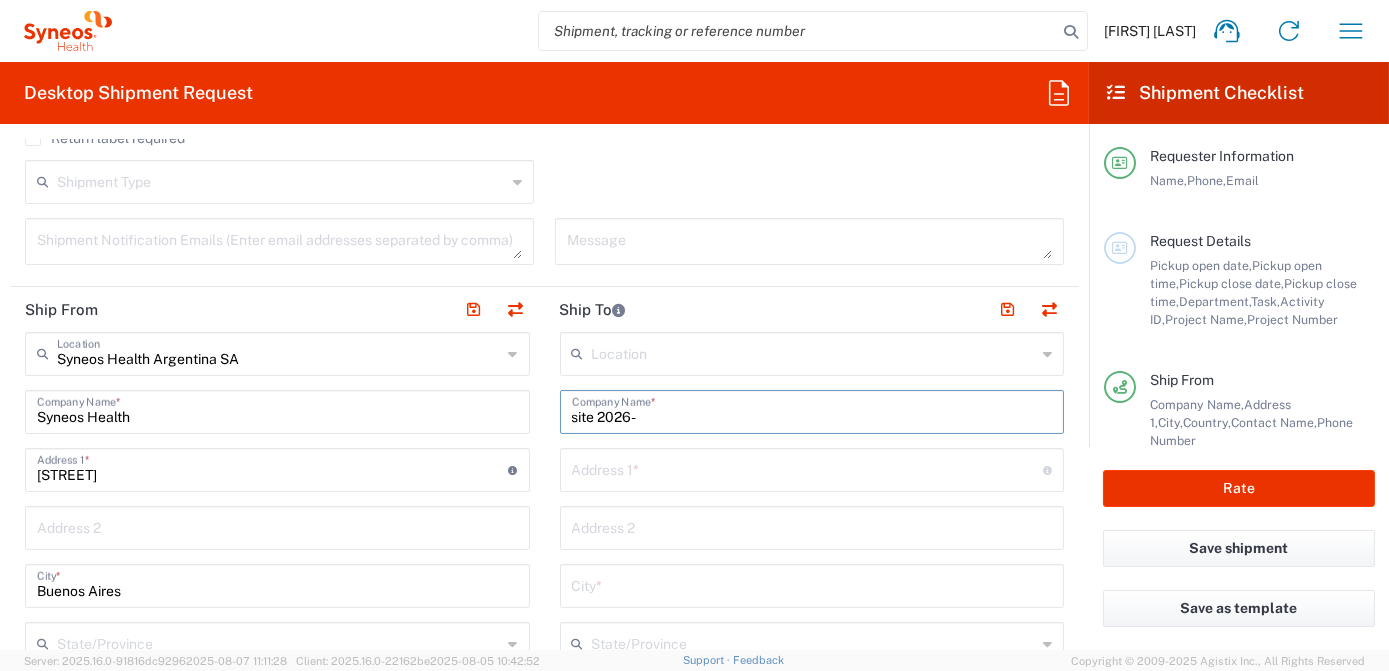paste on "3212 Robinson Creek Pkwy Ste. 300 Huntsville, TX 77340" 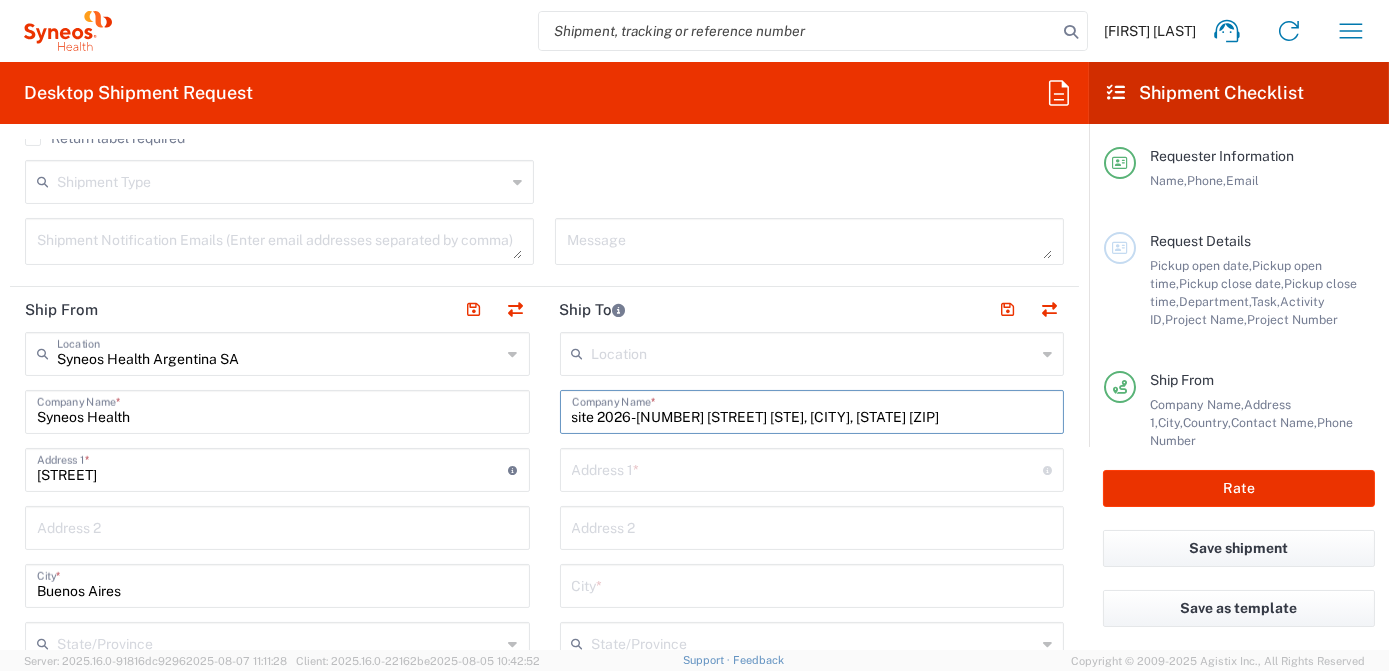 click on "site 2026-3212 Robinson Creek Pkwy Ste. 300 Huntsville, TX 77340" at bounding box center (812, 410) 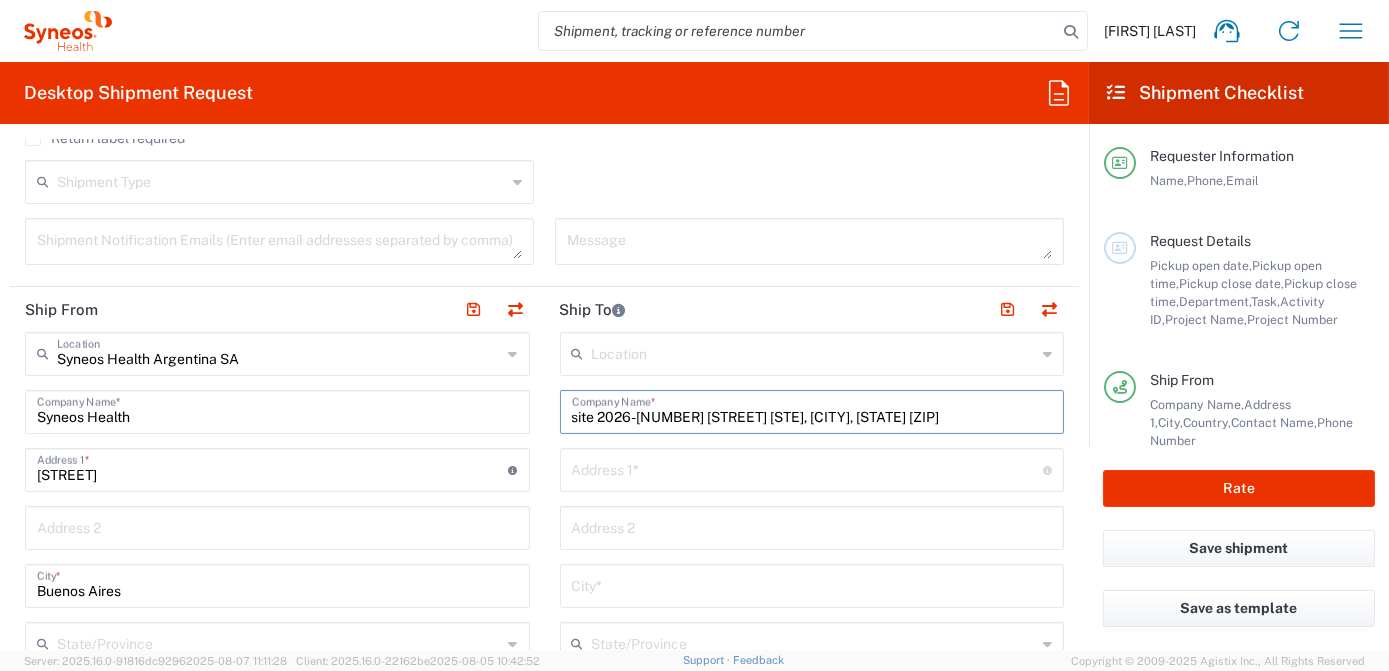 type on "site 2026-Rae3212 Robinson Creek Pkwy Ste. 300 Huntsville, TX 77340" 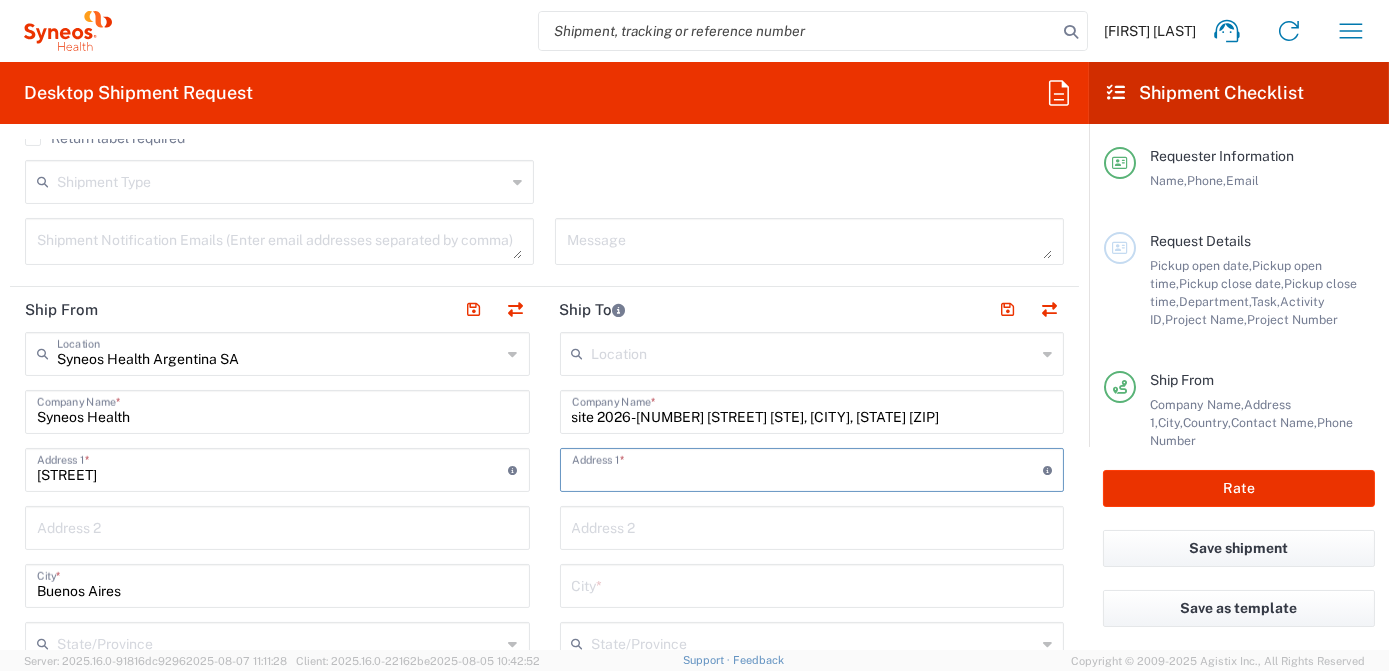click at bounding box center (808, 468) 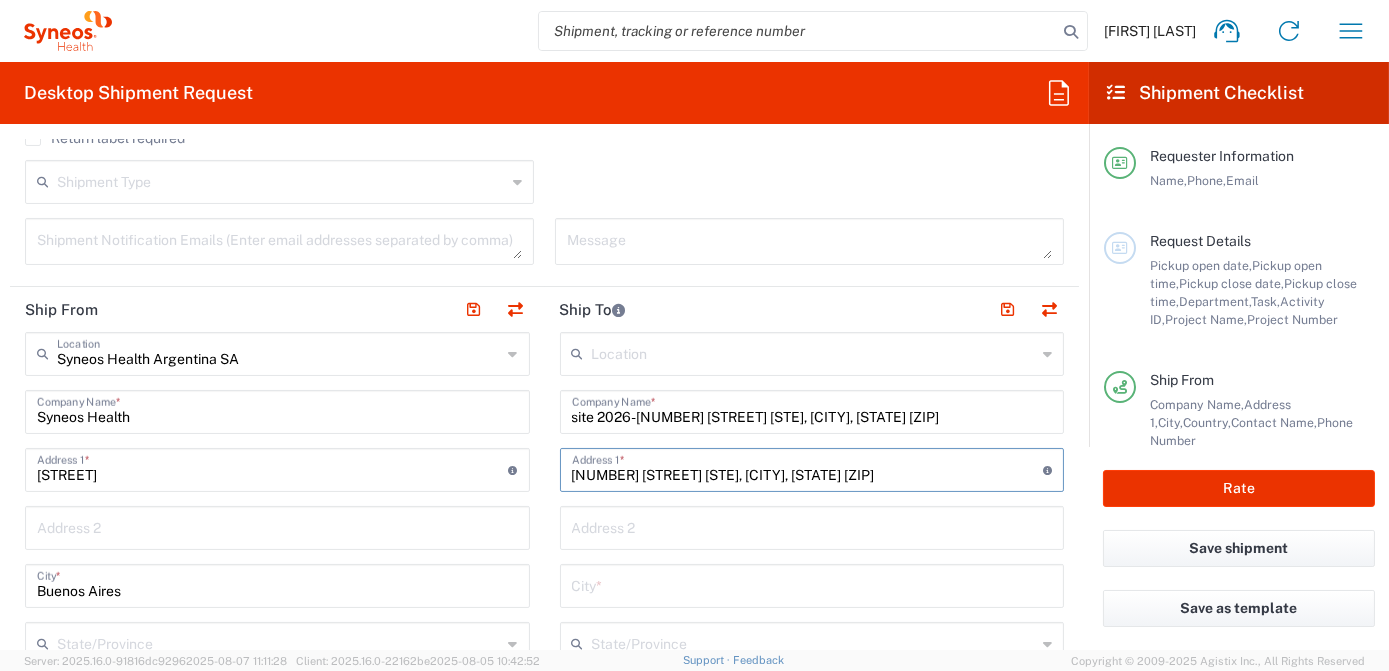 type on "3212 Robinson Creek Pkwy Ste. 300 Huntsville, TX 77340" 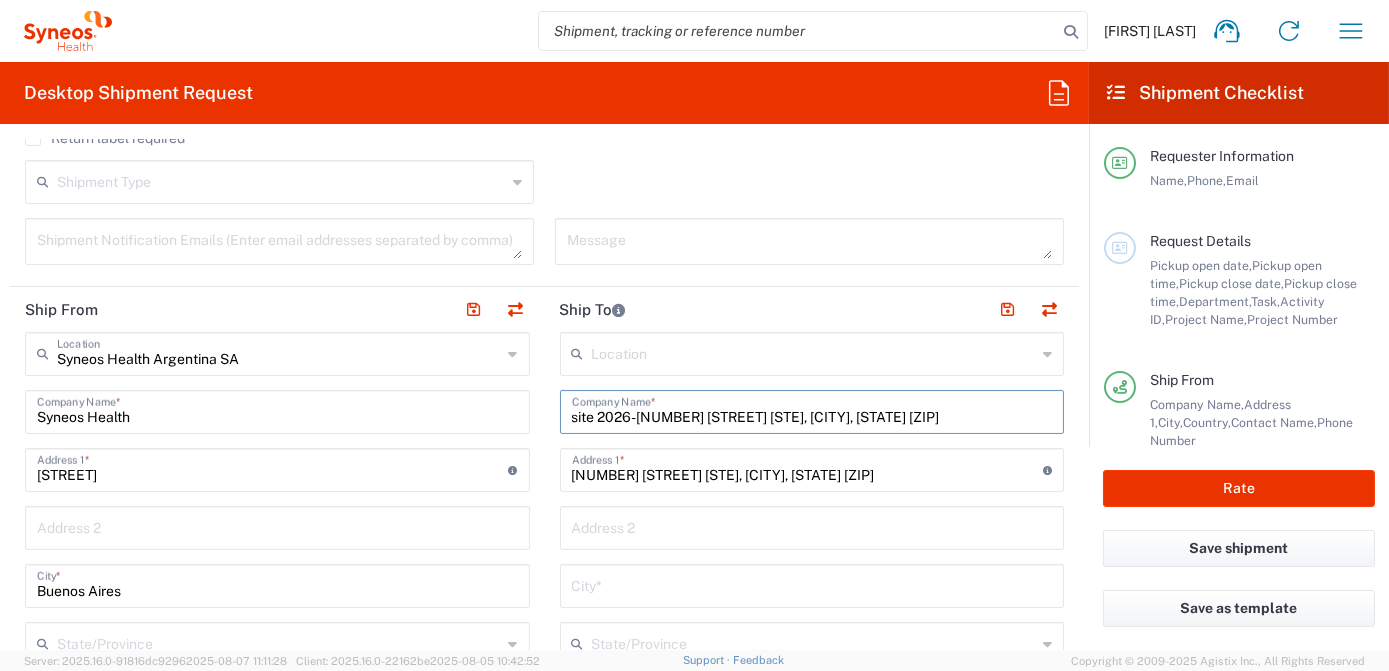 drag, startPoint x: 659, startPoint y: 414, endPoint x: 1090, endPoint y: 403, distance: 431.14035 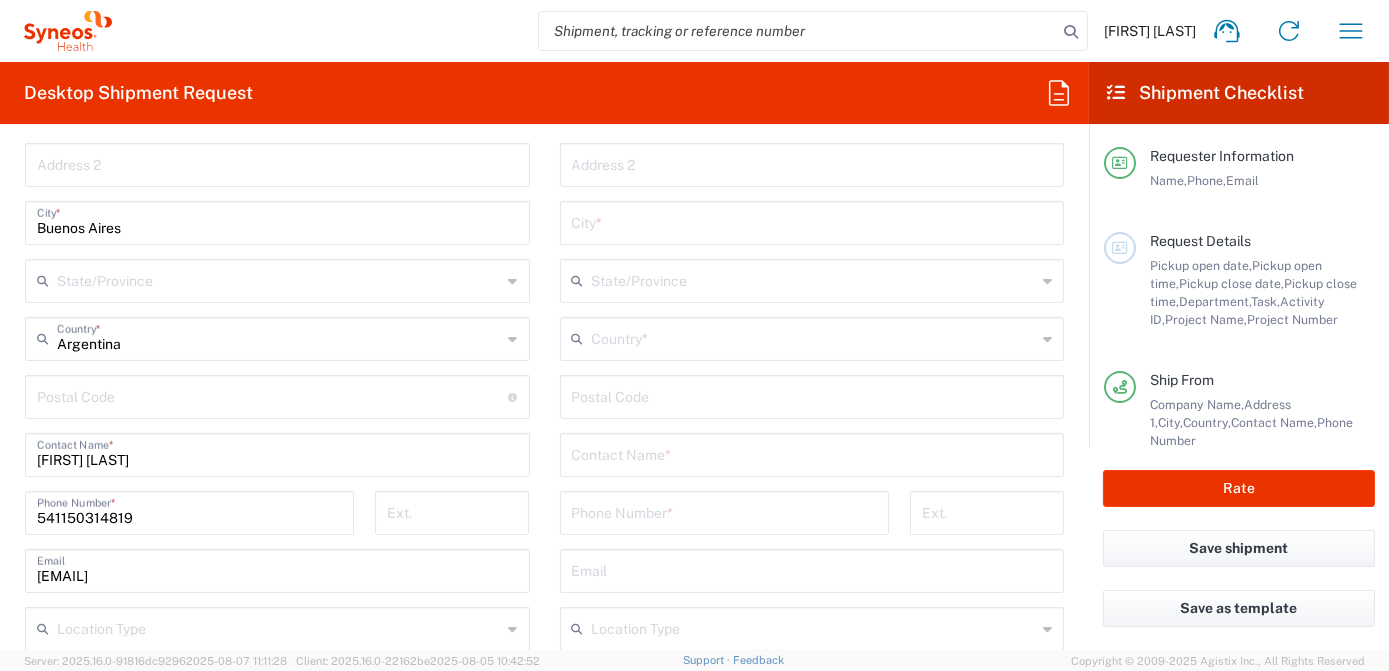 scroll, scrollTop: 1000, scrollLeft: 0, axis: vertical 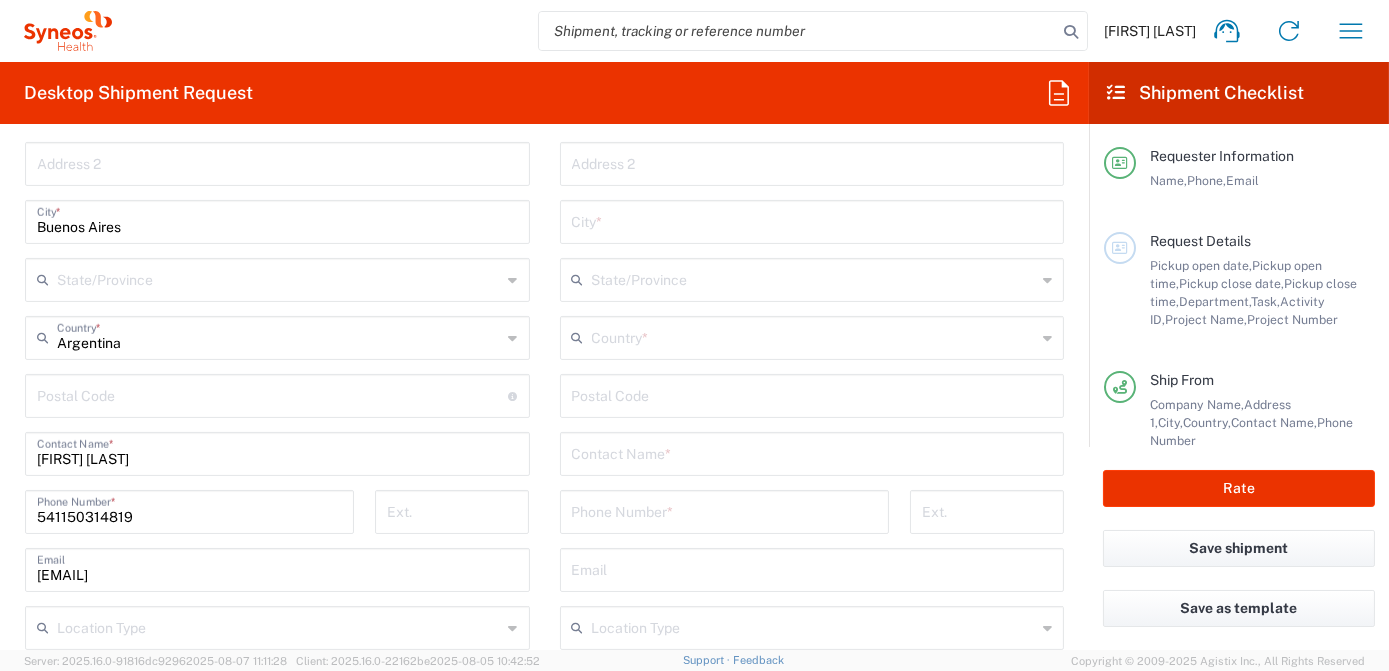 type on "site 2026-Rae" 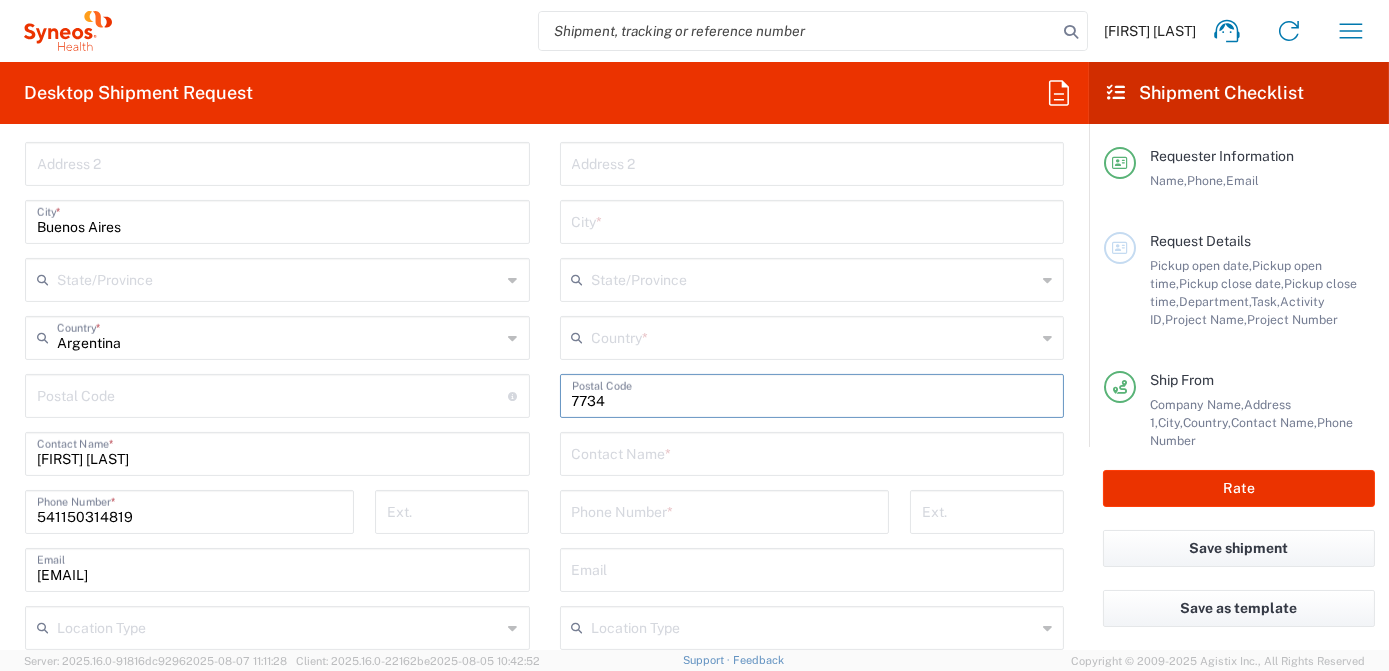 type on "77340" 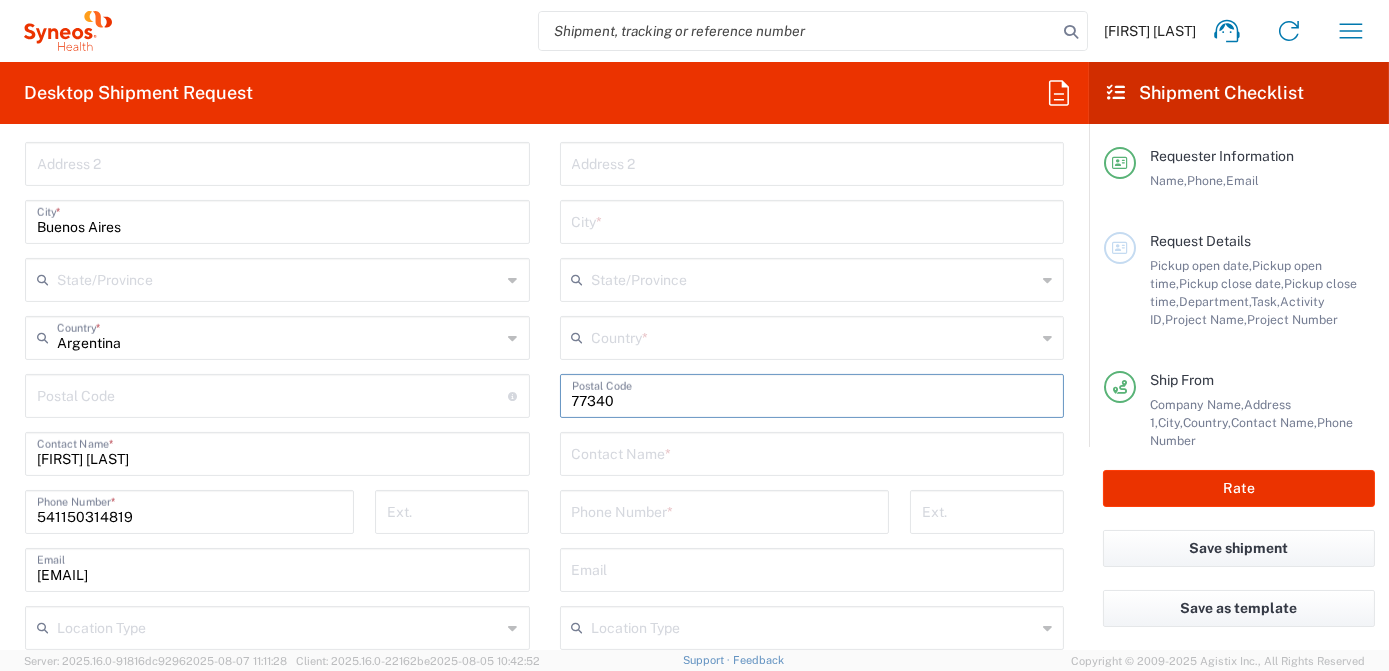 type on "Huntsville" 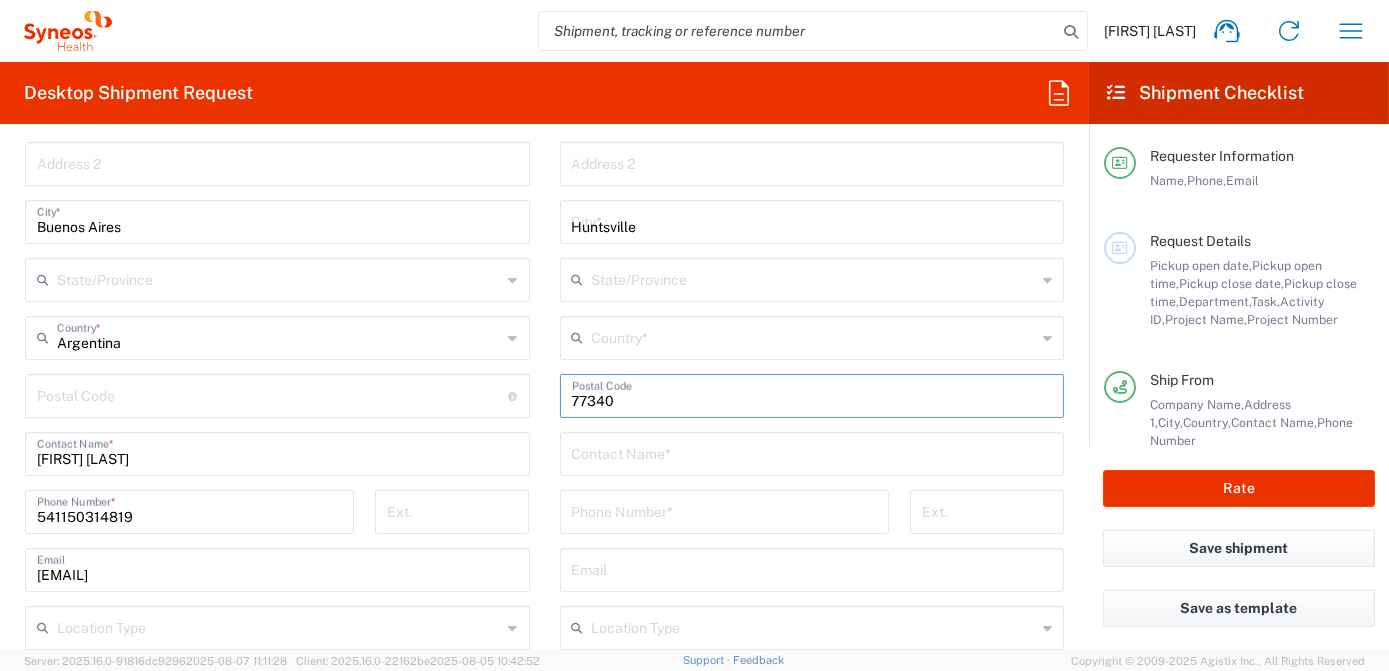 type on "Texas" 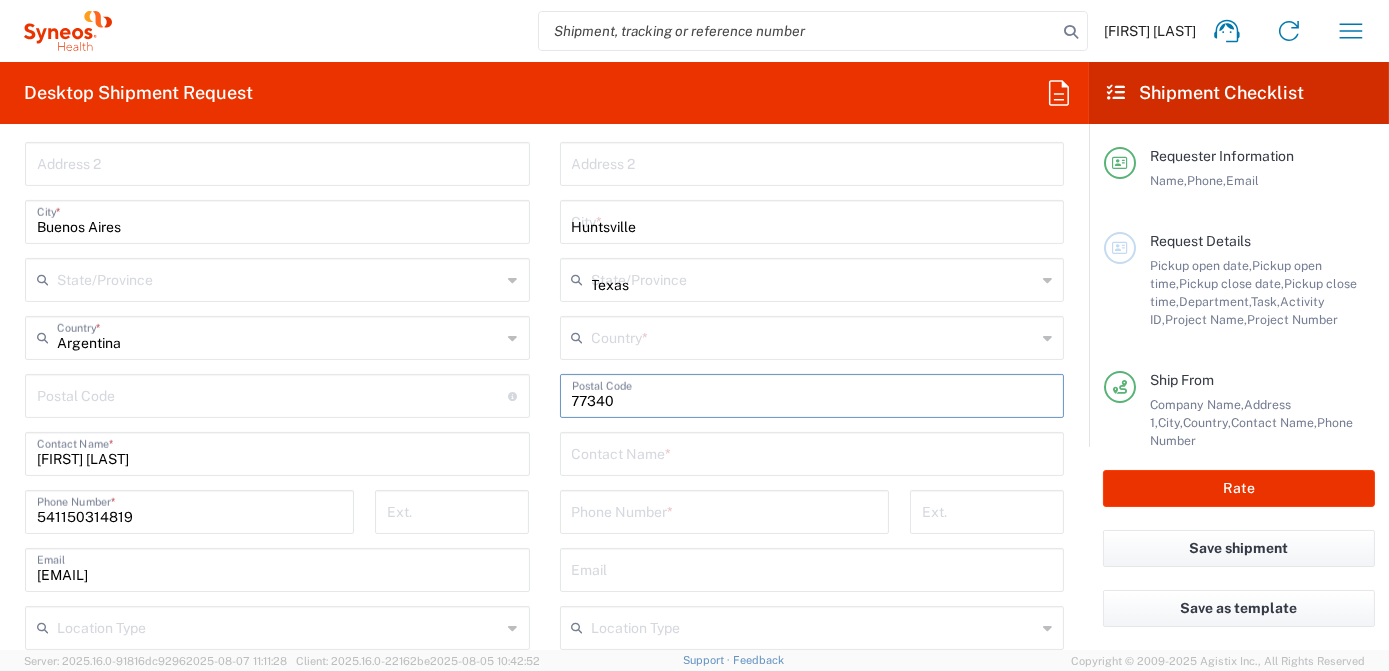 type on "United States" 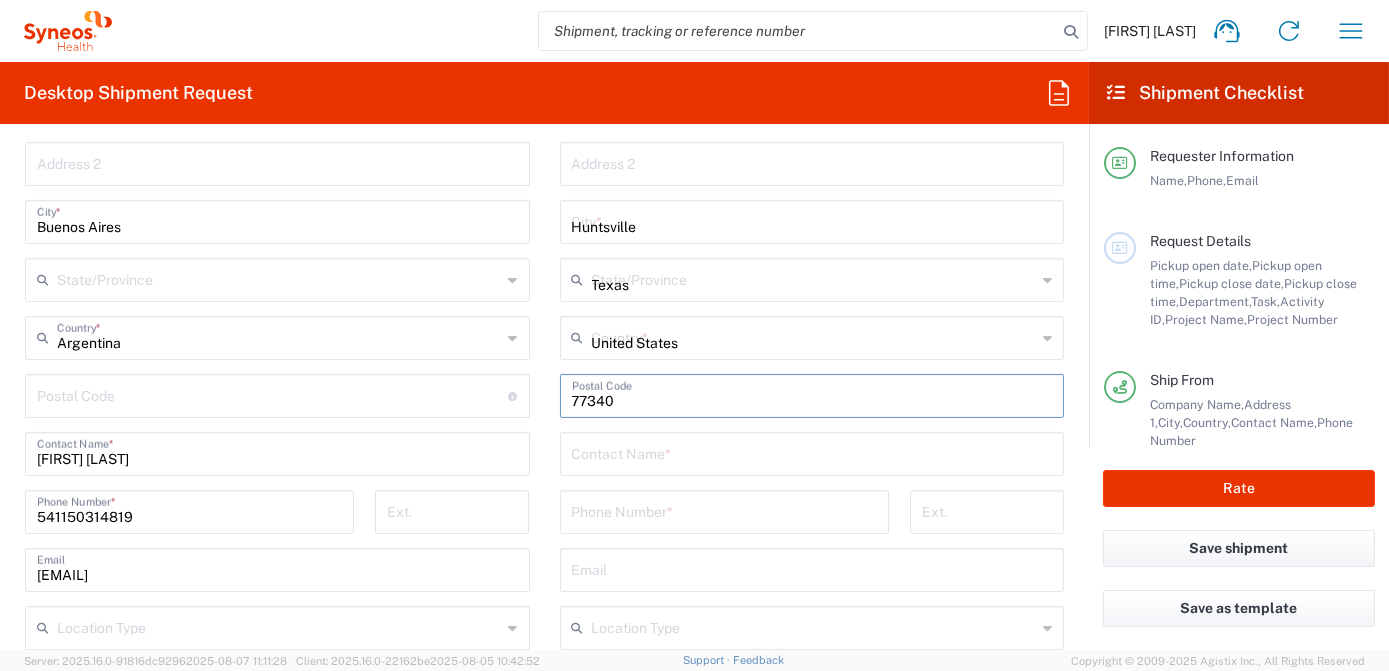 type on "9364394835" 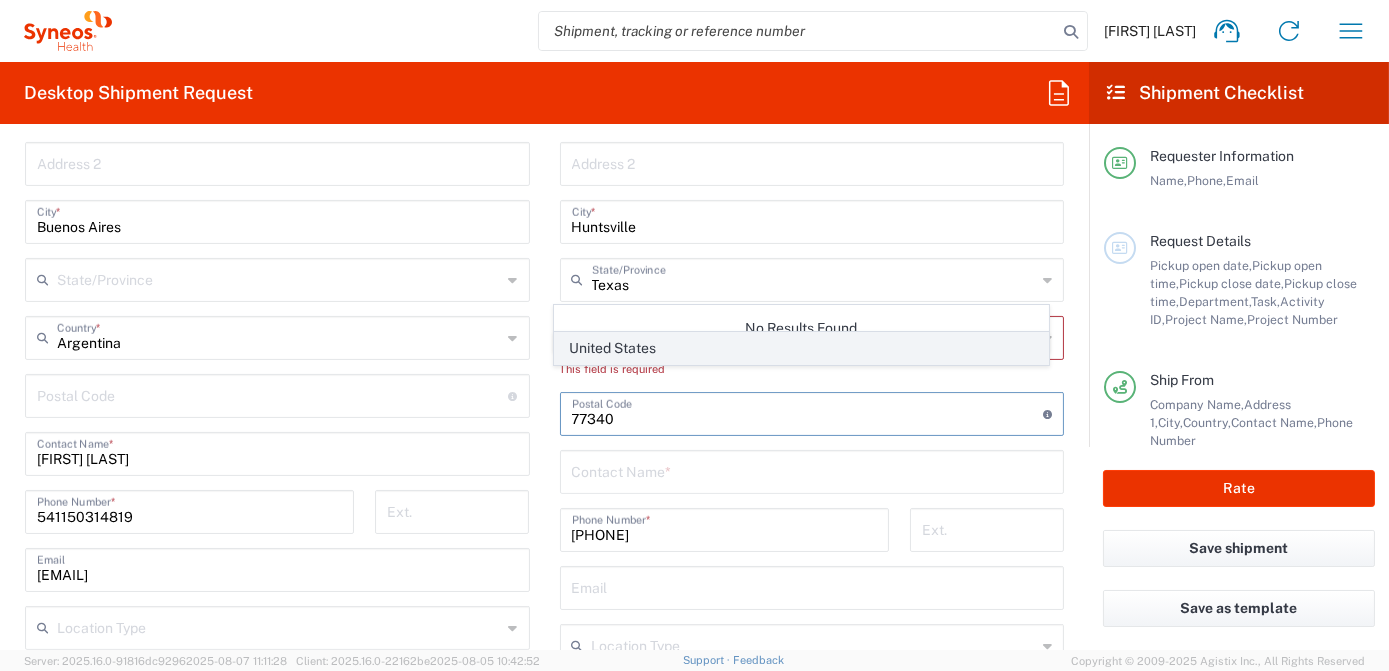 type on "77340" 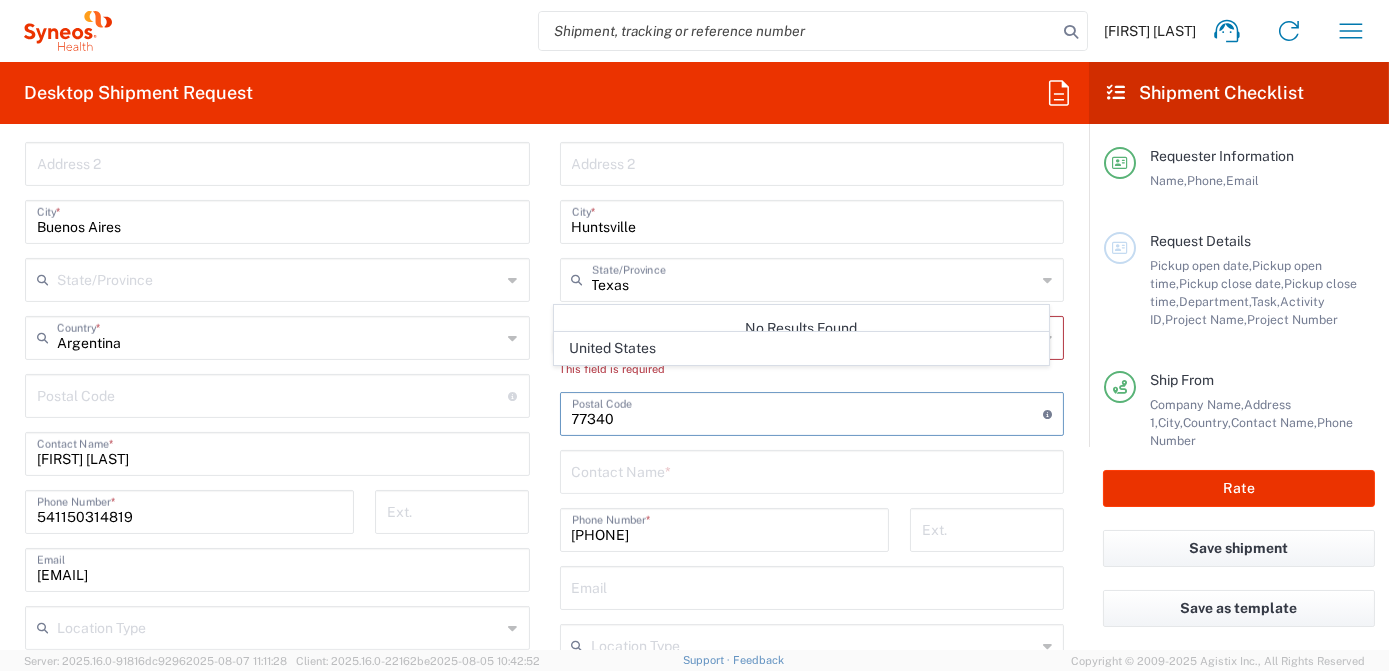 type 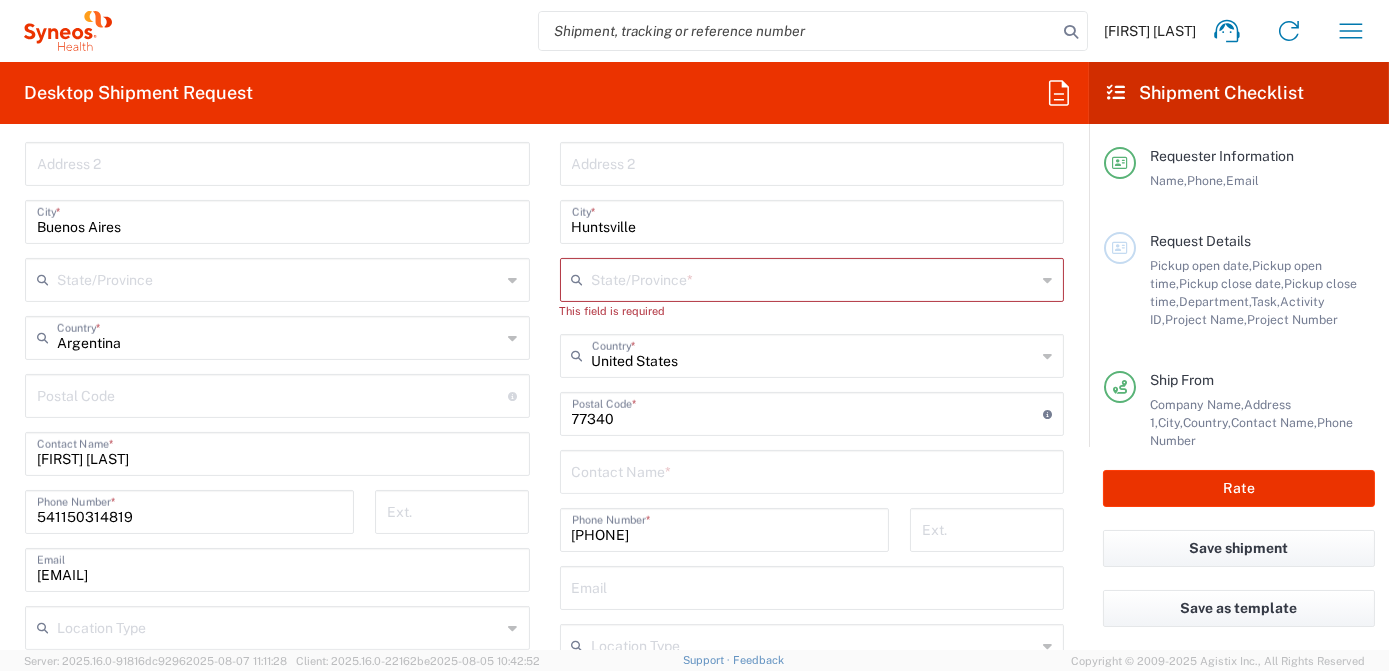 click at bounding box center (814, 278) 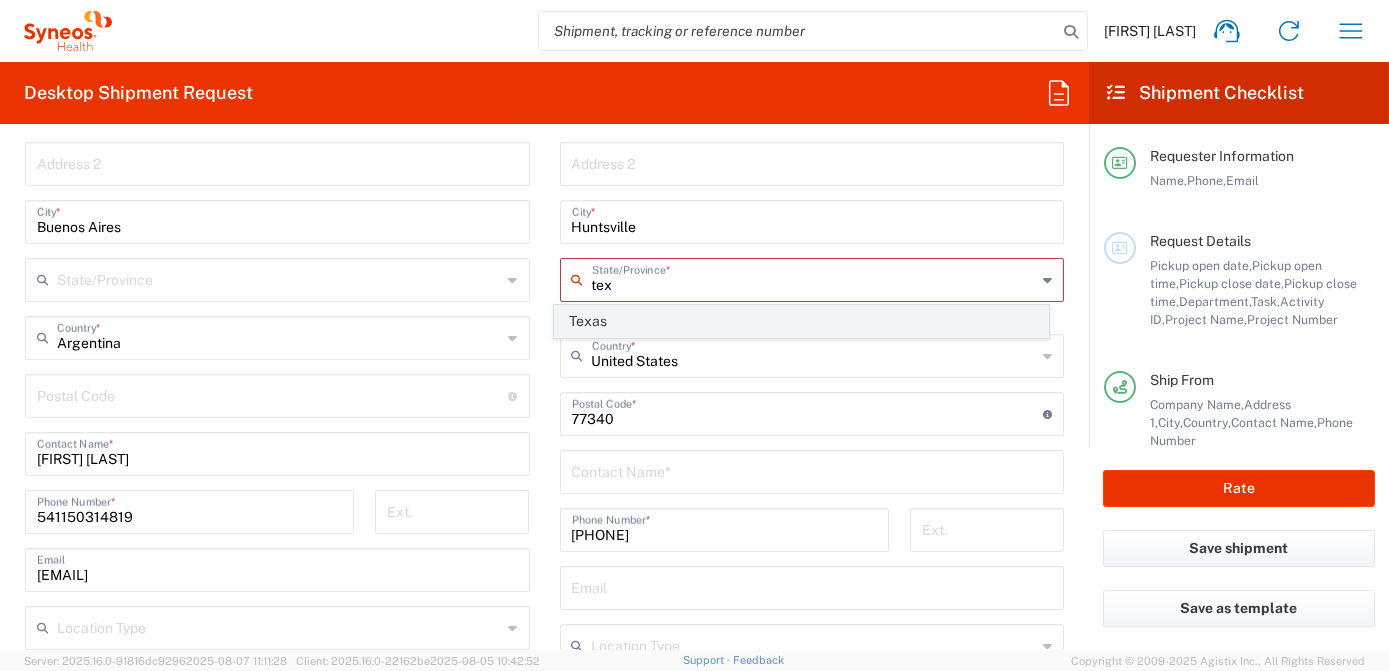 click on "Texas" 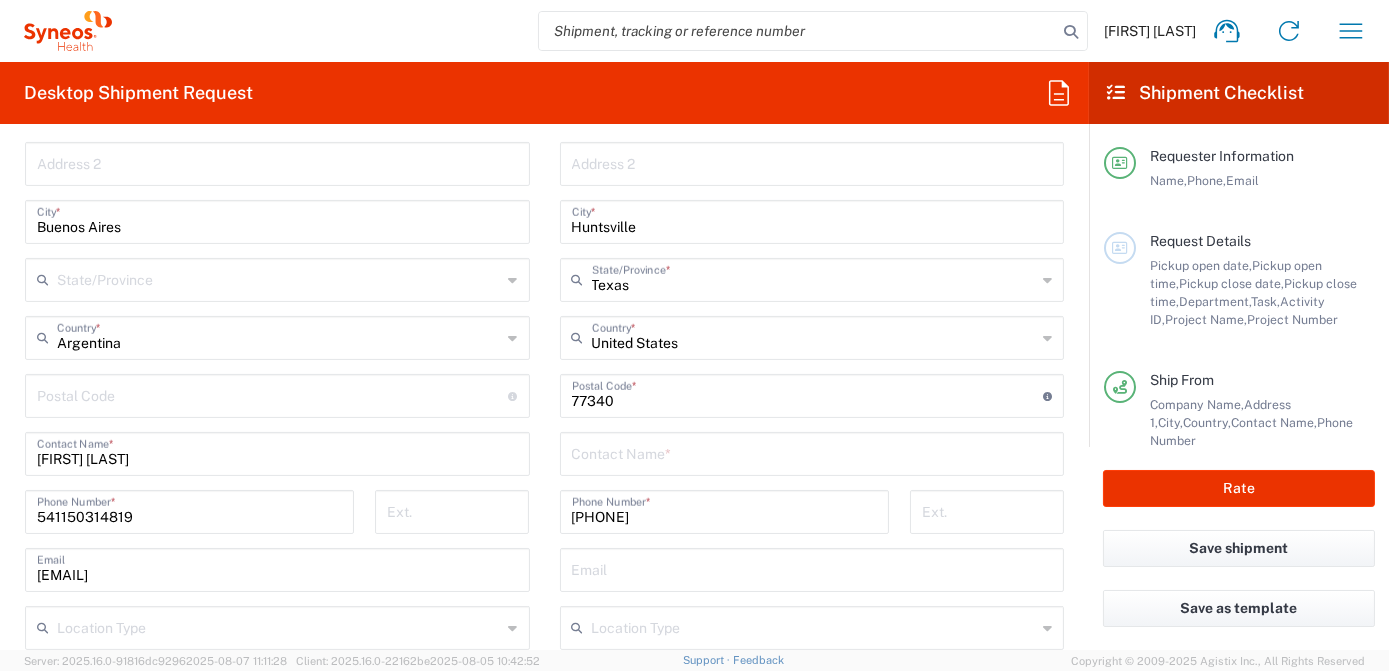 scroll, scrollTop: 727, scrollLeft: 0, axis: vertical 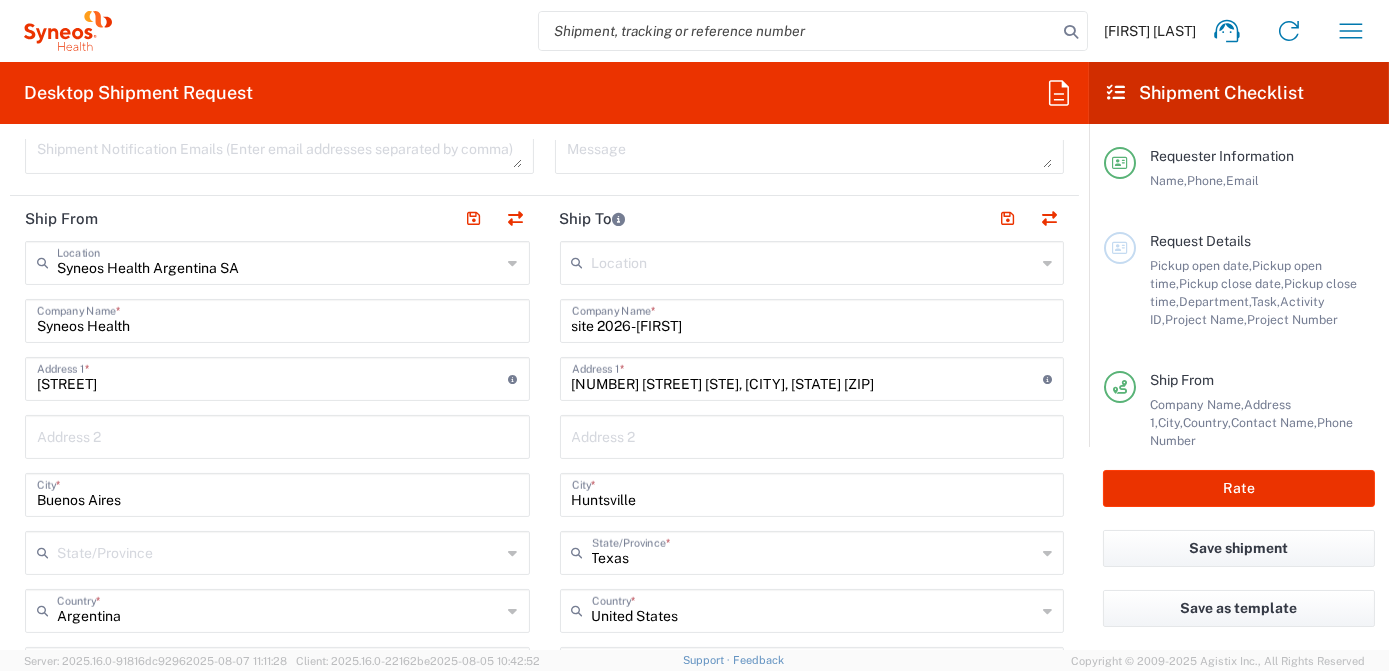 click on "site 2026-Rae" at bounding box center [812, 319] 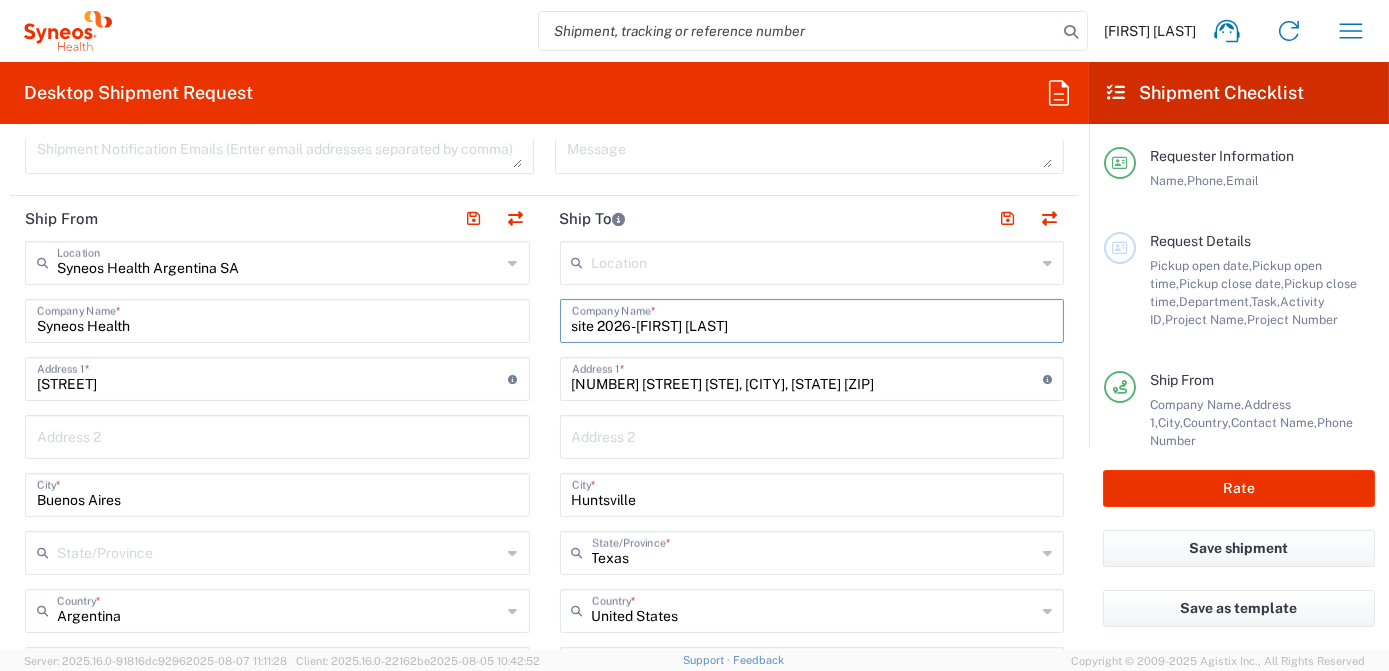 type on "site 2026-Rae Lyn Webb" 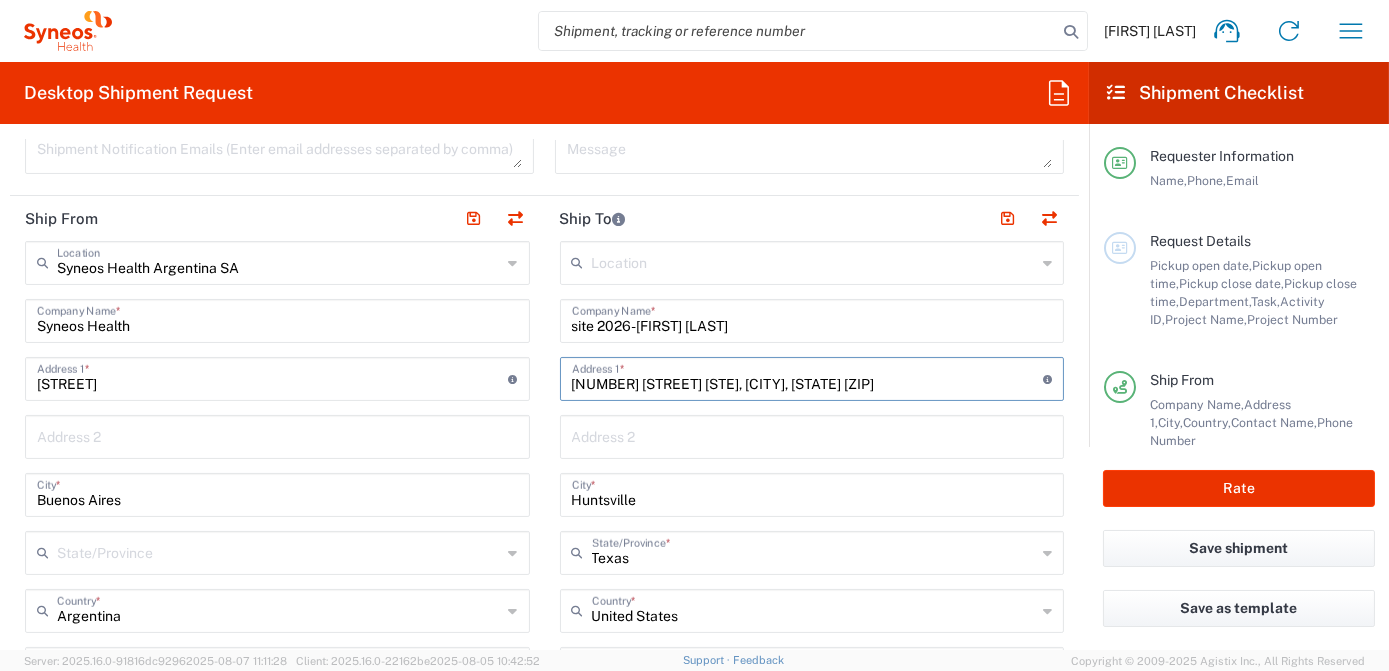 drag, startPoint x: 797, startPoint y: 383, endPoint x: 953, endPoint y: 384, distance: 156.0032 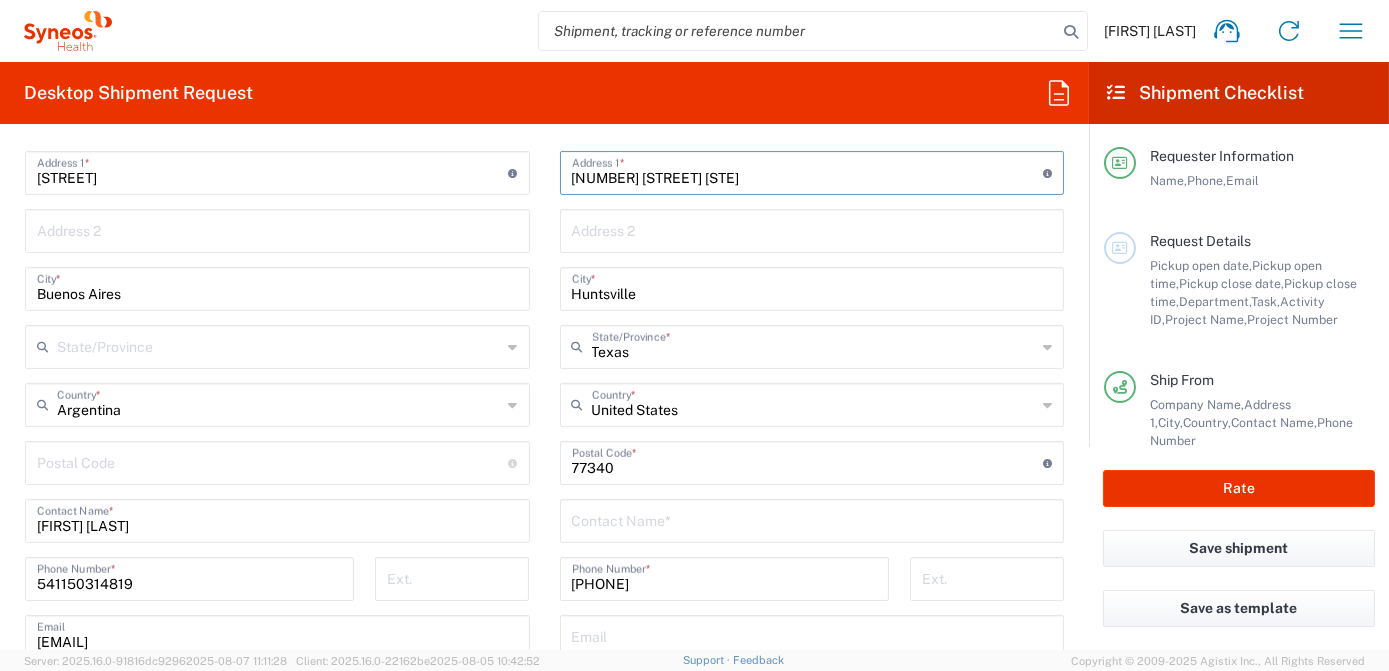 scroll, scrollTop: 1000, scrollLeft: 0, axis: vertical 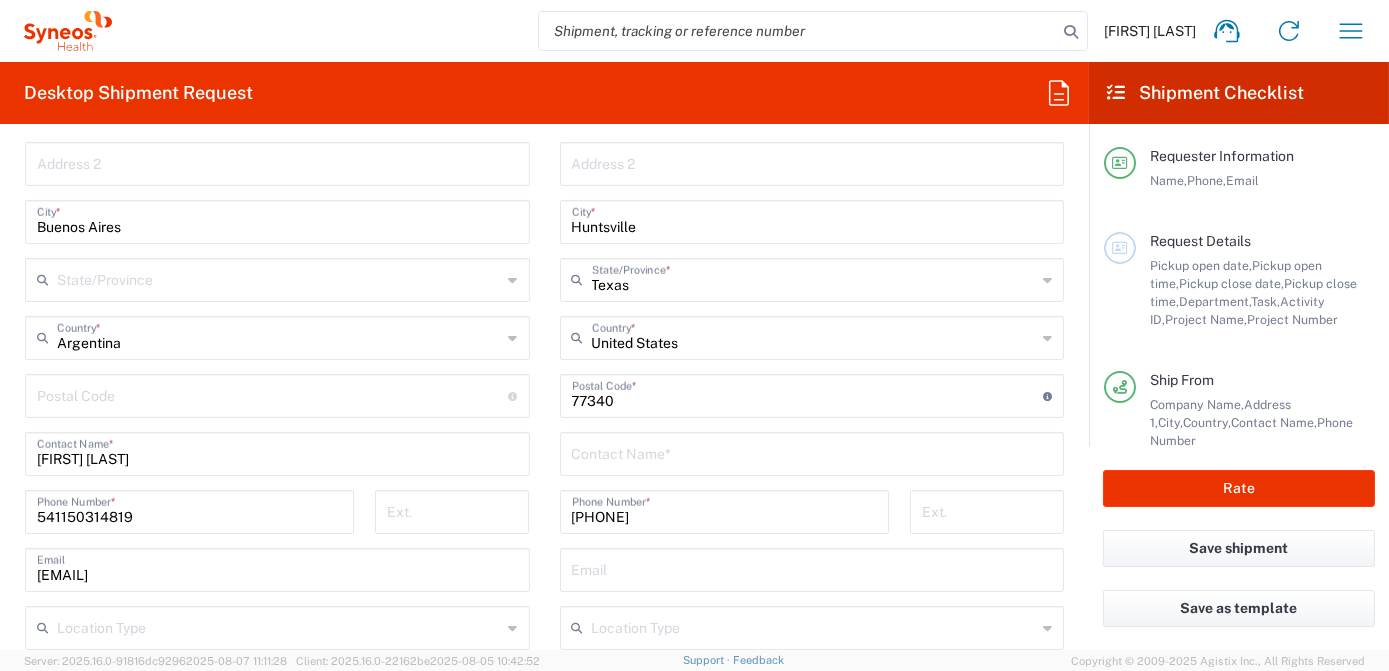 type on "3212 Robinson Creek Pkwy Ste. 300" 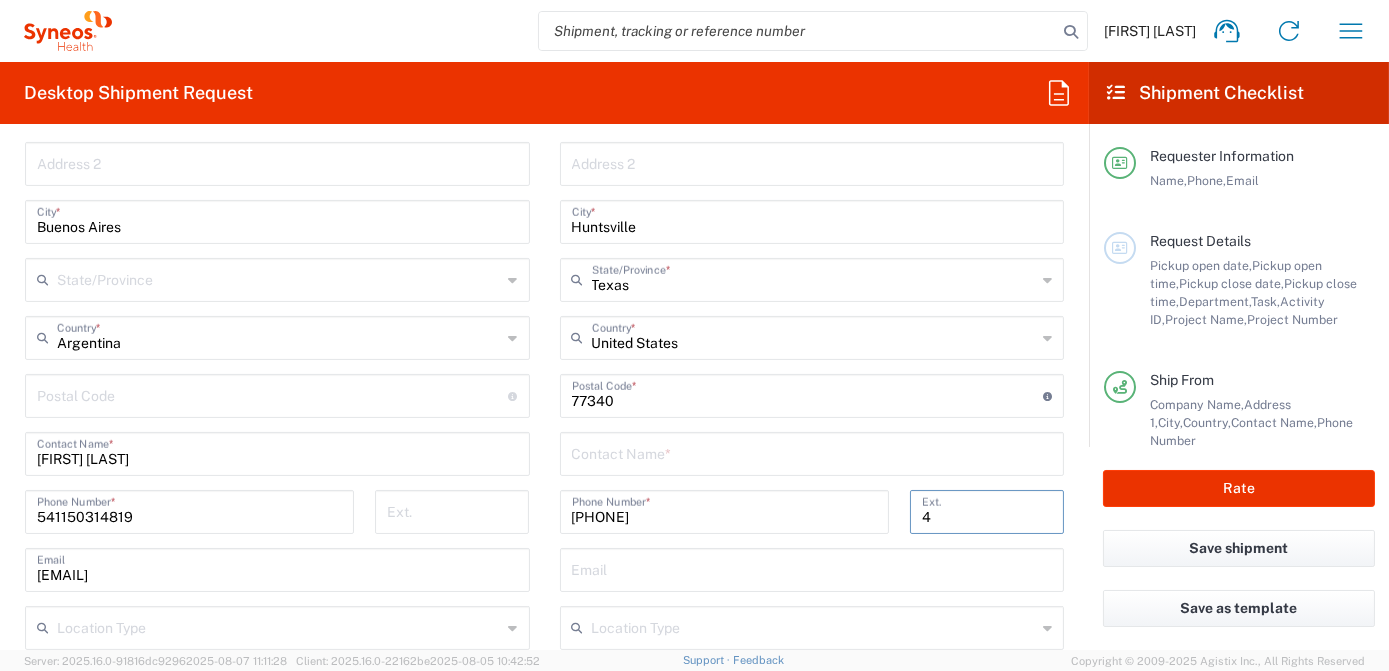 type on "4" 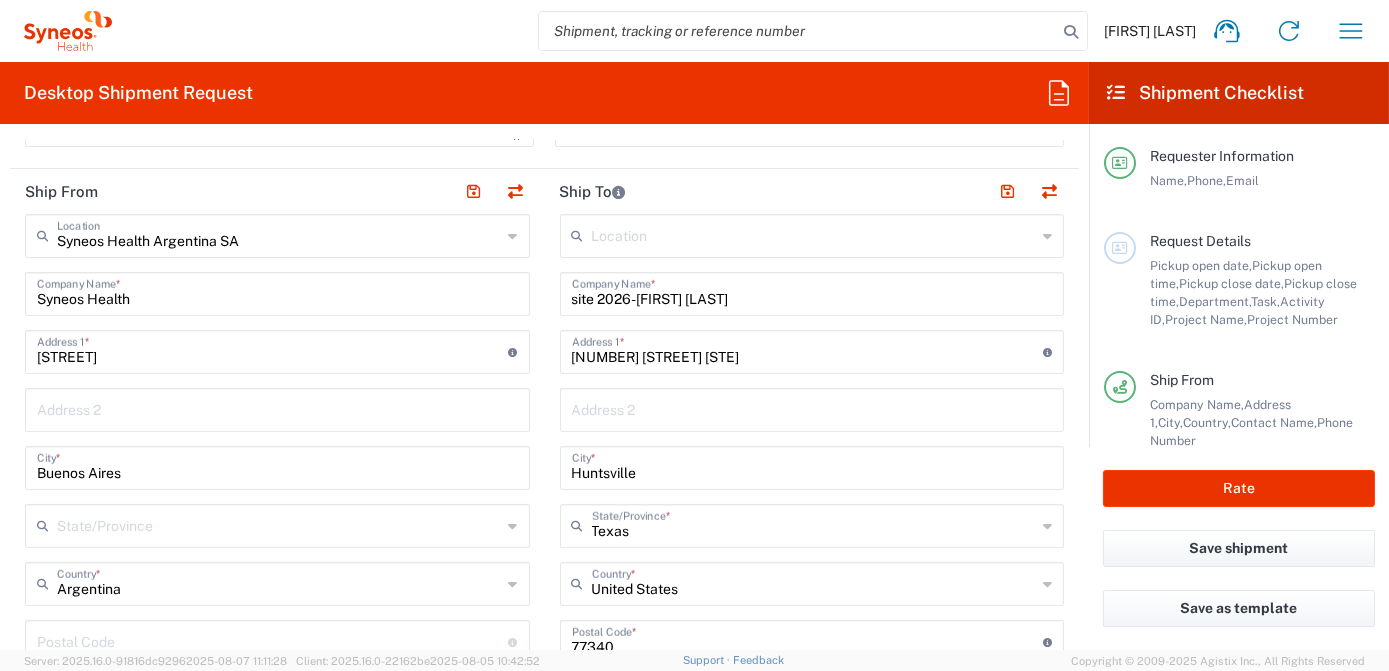 scroll, scrollTop: 727, scrollLeft: 0, axis: vertical 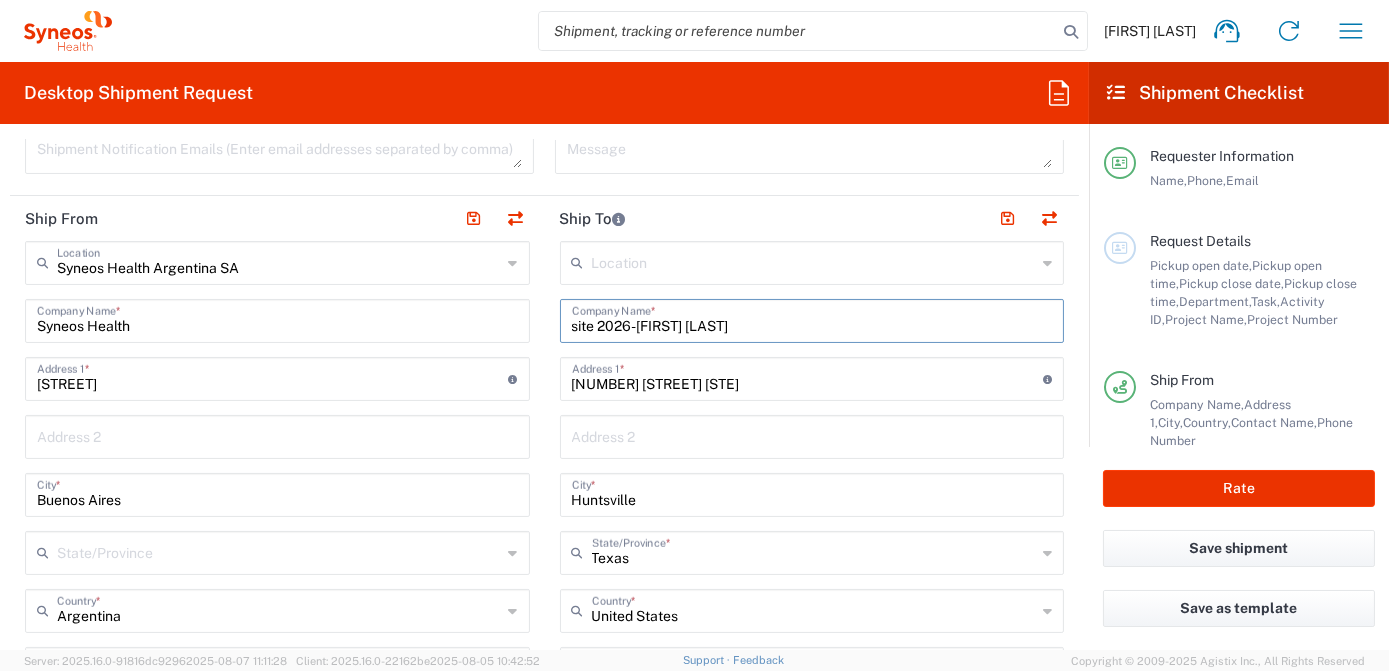 drag, startPoint x: 730, startPoint y: 328, endPoint x: 632, endPoint y: 339, distance: 98.61542 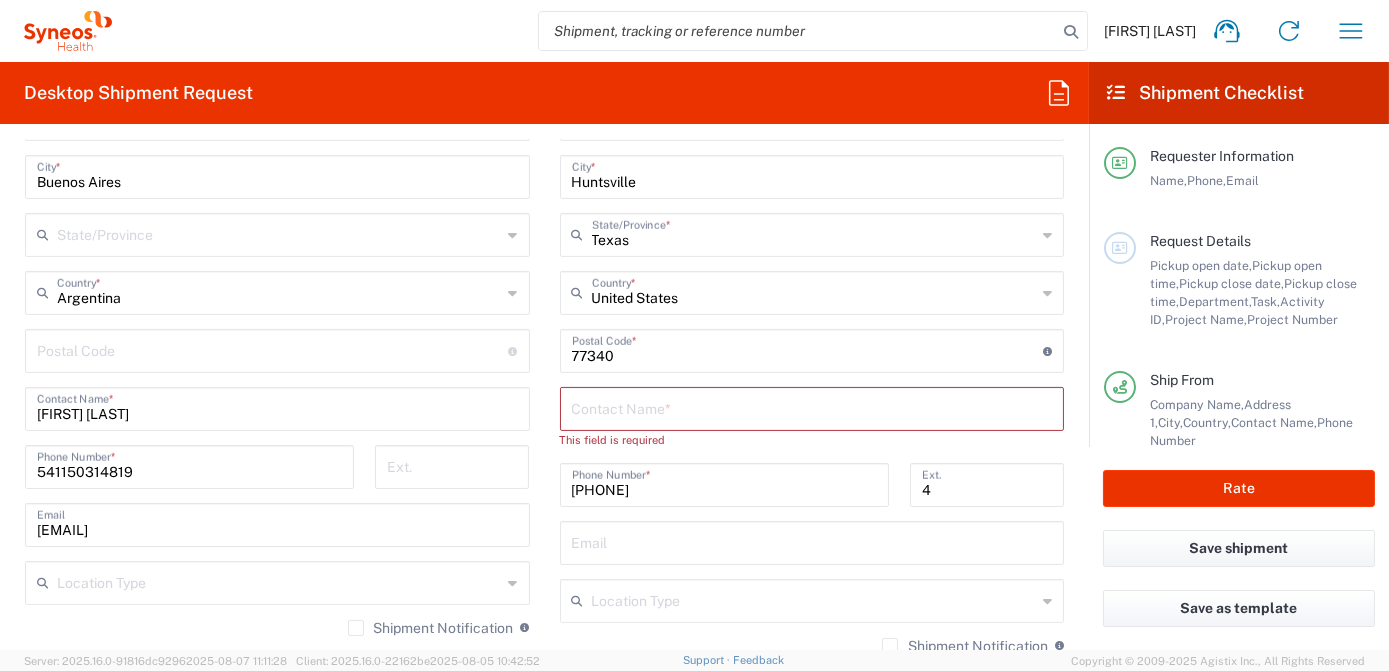 scroll, scrollTop: 1090, scrollLeft: 0, axis: vertical 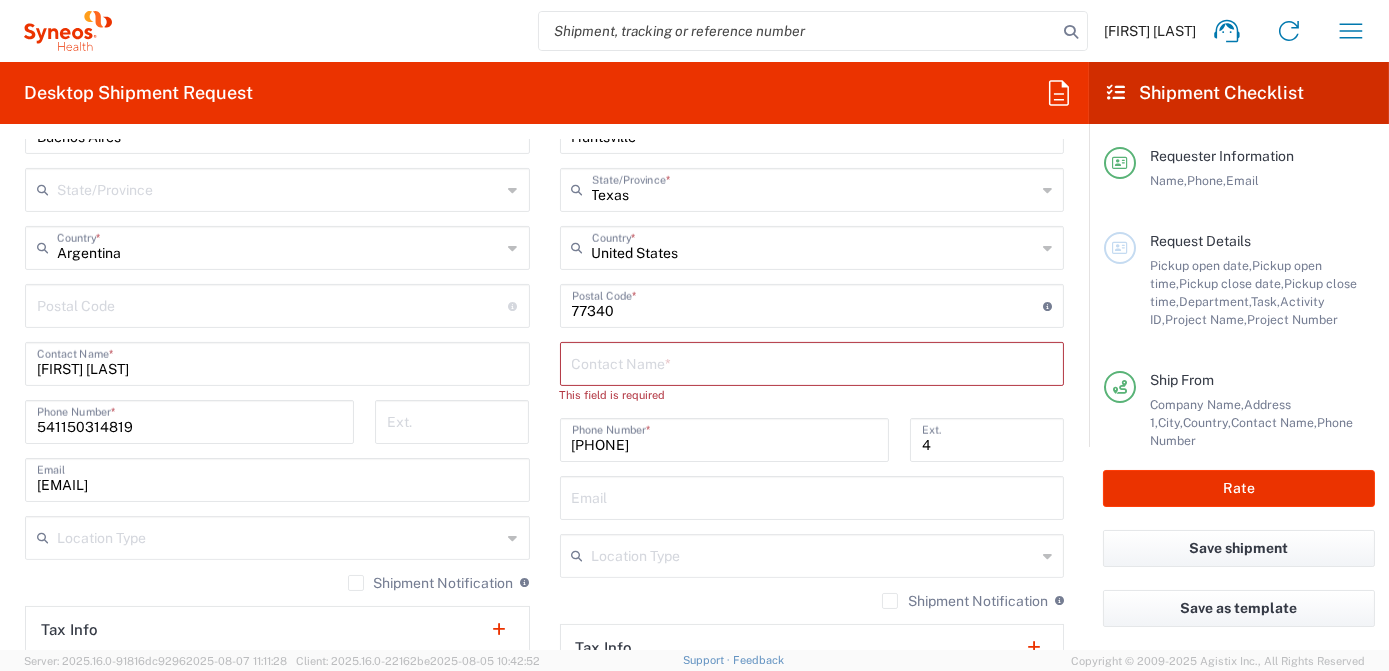 click at bounding box center [812, 362] 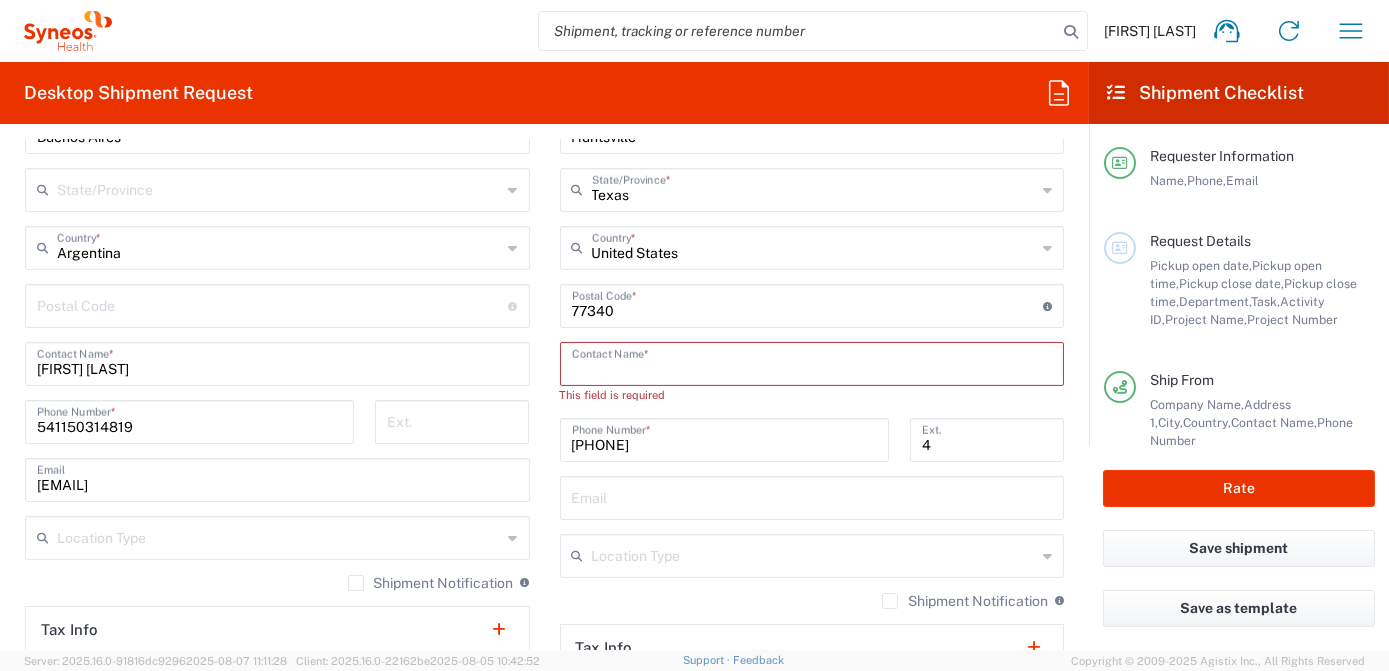 paste on "Rae Lyn Webb" 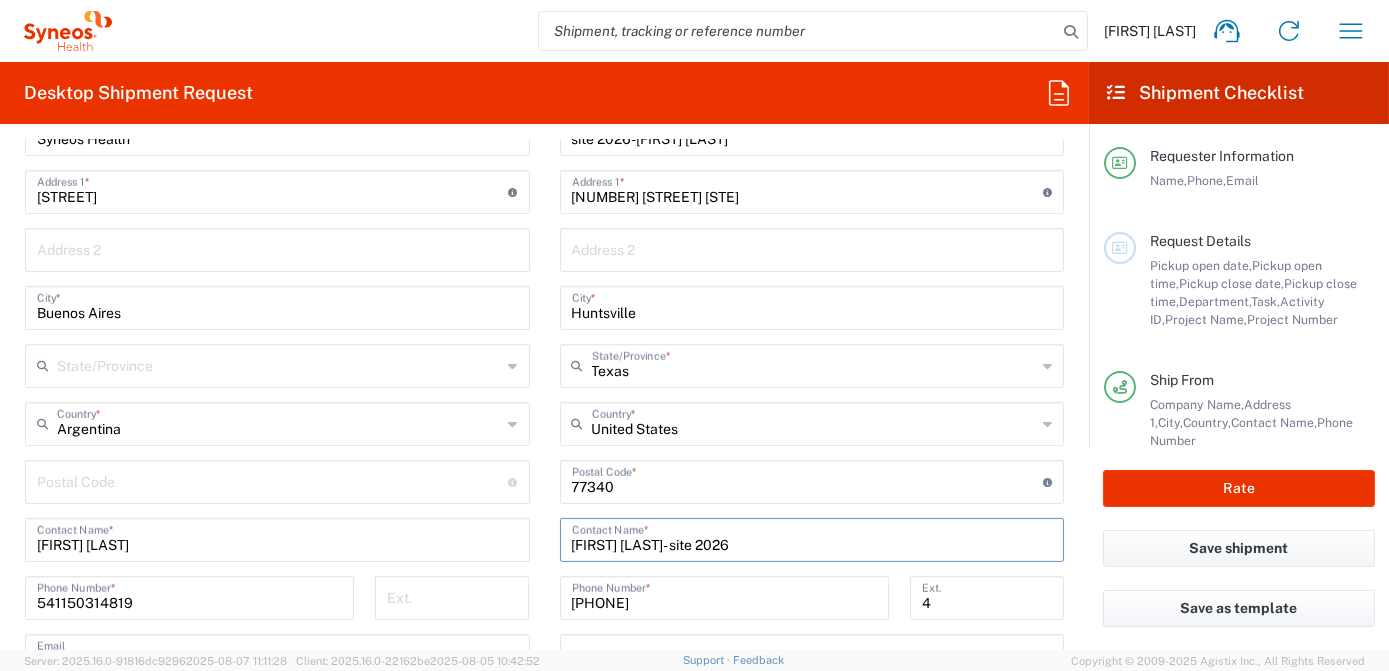 scroll, scrollTop: 727, scrollLeft: 0, axis: vertical 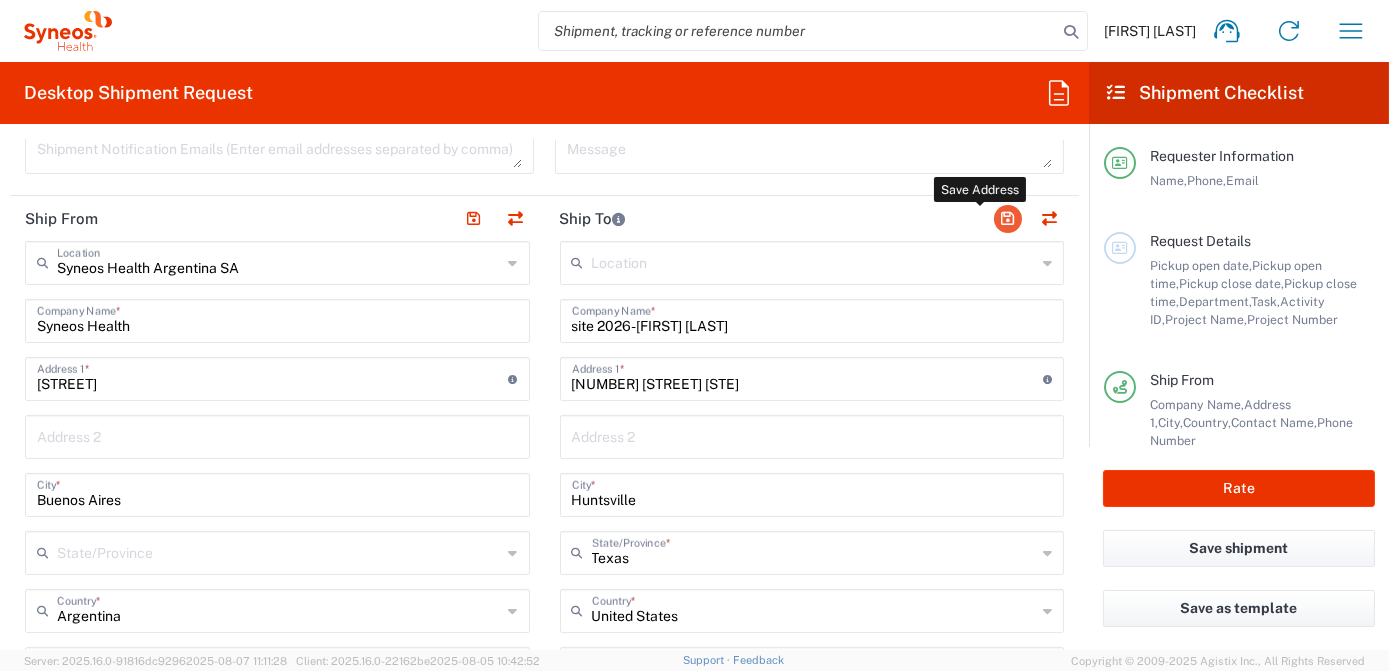 type on "Rae Lyn Webb- site 2026" 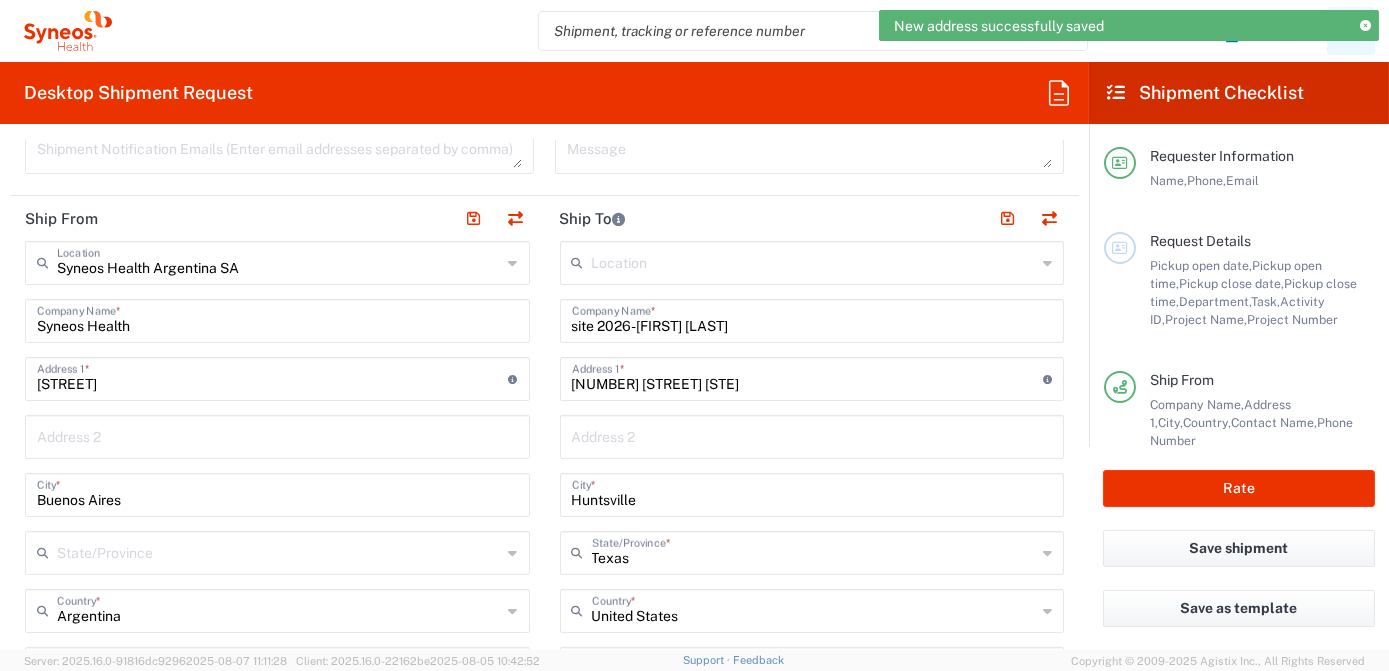click 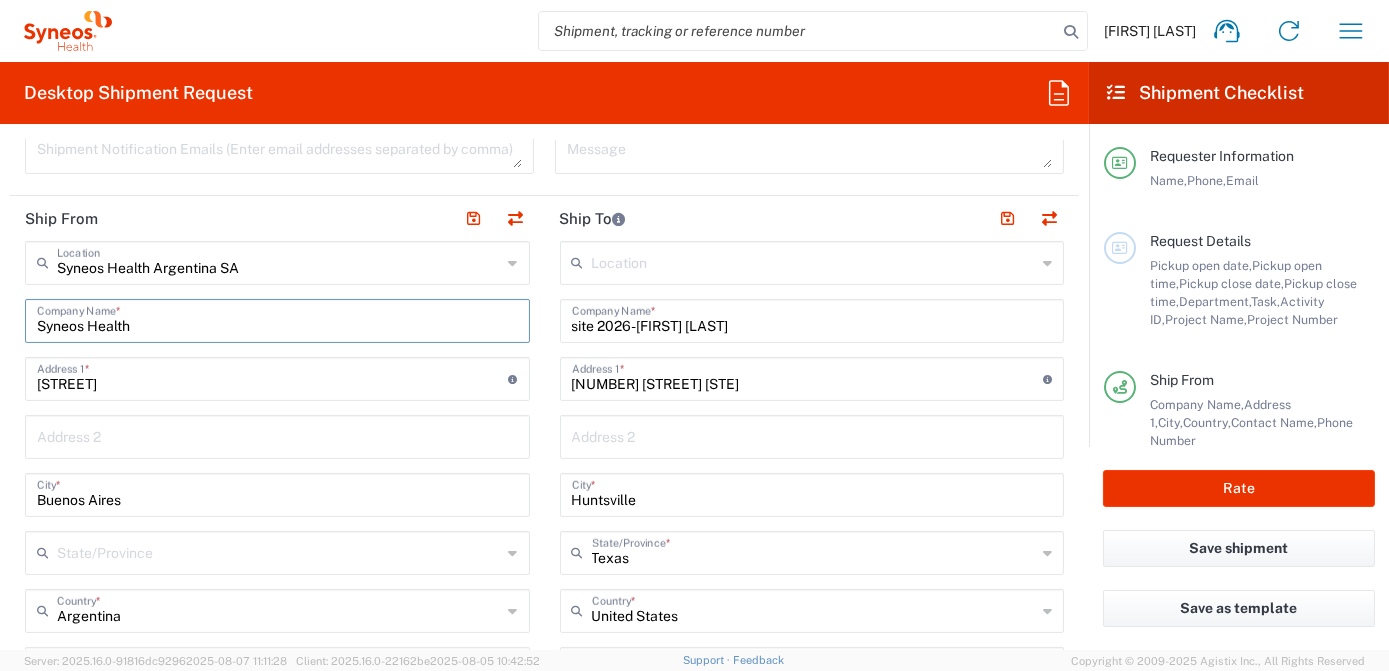 drag, startPoint x: 149, startPoint y: 327, endPoint x: 9, endPoint y: 329, distance: 140.01428 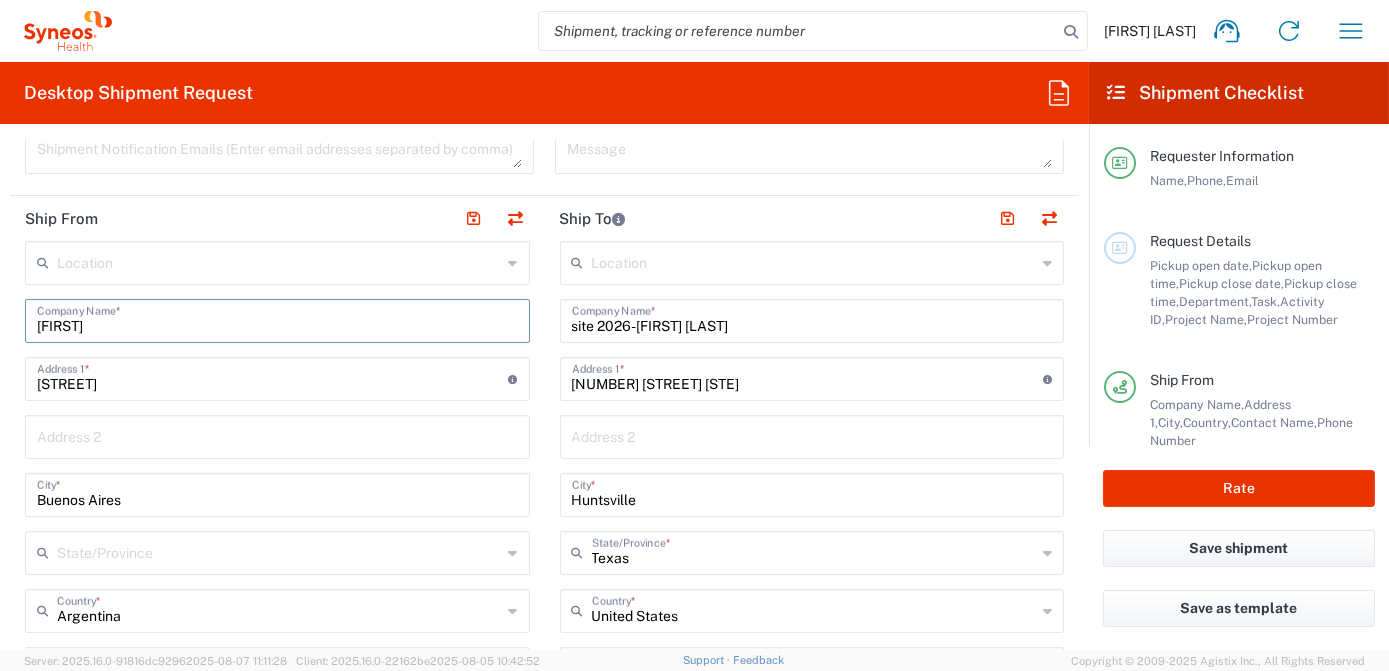 type on "cassie" 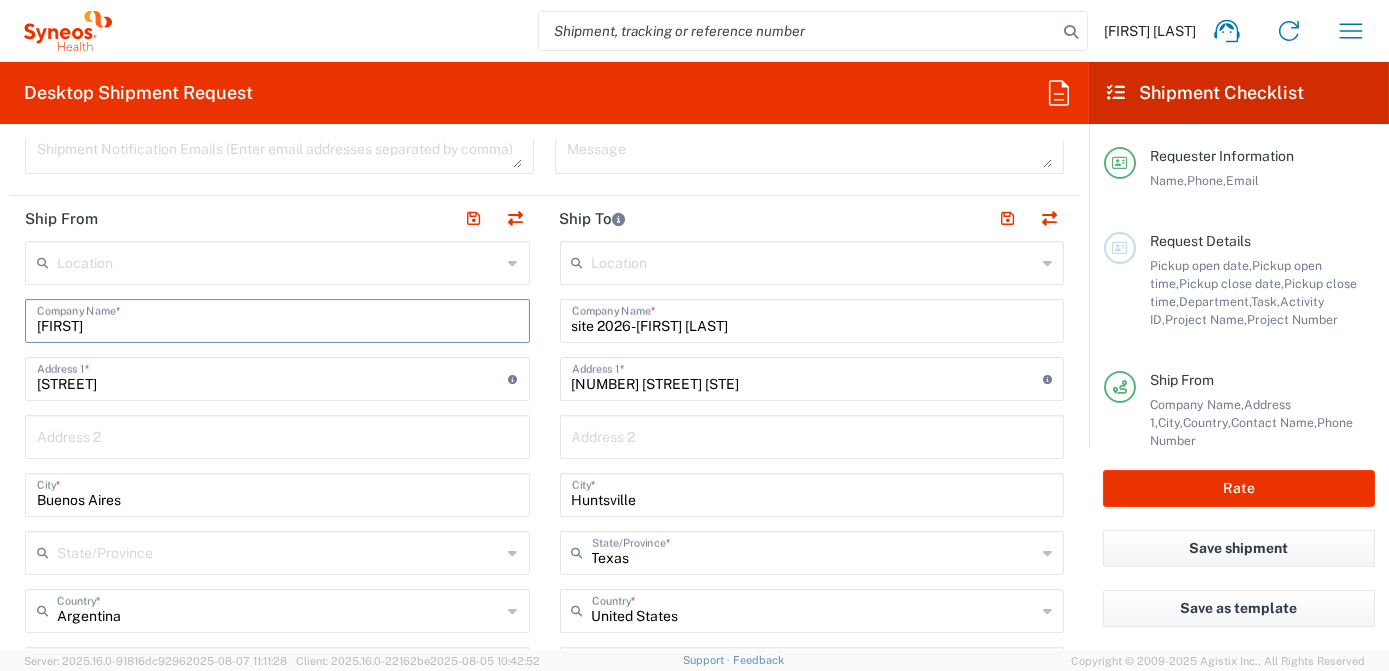 click on "Josefina Lascombes Carrera
Home
Shipment estimator
Shipment tracking
Desktop shipment request
My shipments
Address book
Denied party screening
My profile
Logout  Desktop Shipment Request
Requester Information  Josefina Lascombes Carrera  Name  * 541150314819  Phone  * josefina.lascombescarrera@illingworthresearch.com  Email  *  Name (on behalf of)   Phone (on behalf of)   Email (on behalf of)   Request Details  08/08/2025 ×  Pickup open date  * Cancel Apply 04:00 PM  Pickup open time  * 08/08/2025 ×  Pickup close date  * Cancel Apply 05:00 PM  Pickup close time  *  Schedule pickup  When scheduling a pickup please be sure to meet the following criteria:
1. Pickup window should start at least 2 hours after current time.
2.Pickup window needs to be at least 2 hours.
3.Pickup close time should not exceed business hours.
× Cancel" at bounding box center [694, 335] 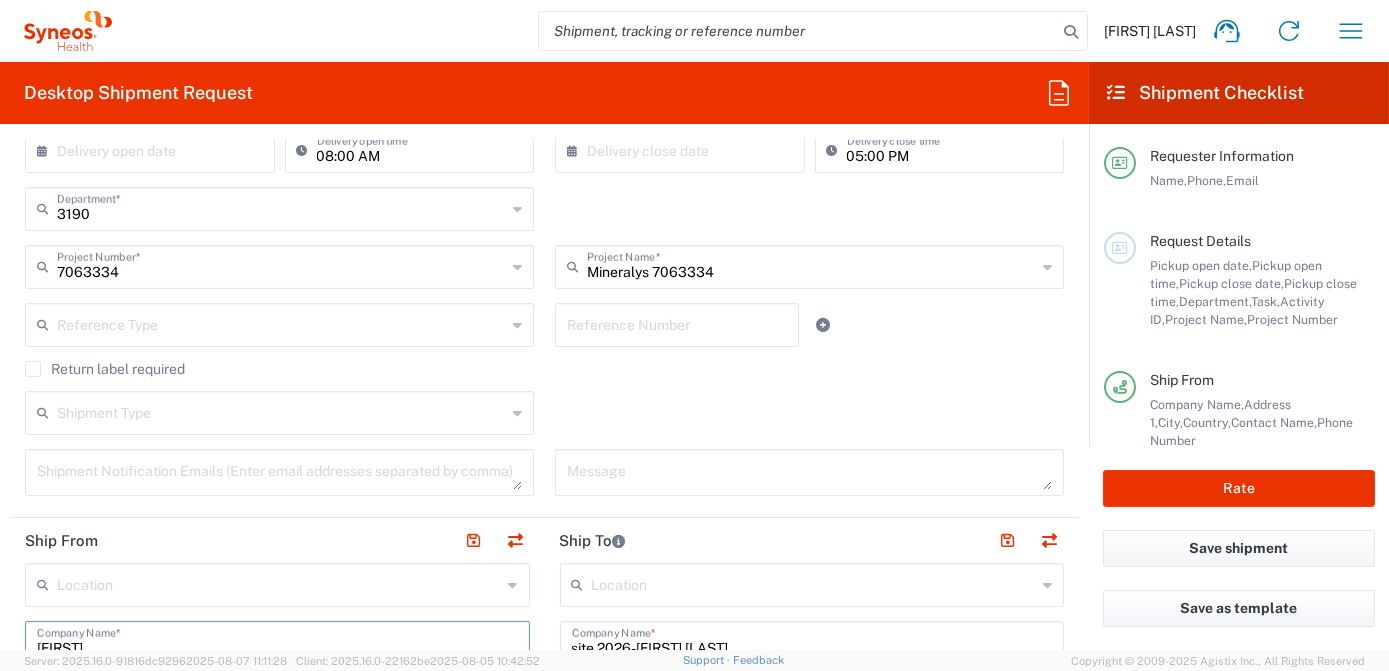 scroll, scrollTop: 181, scrollLeft: 0, axis: vertical 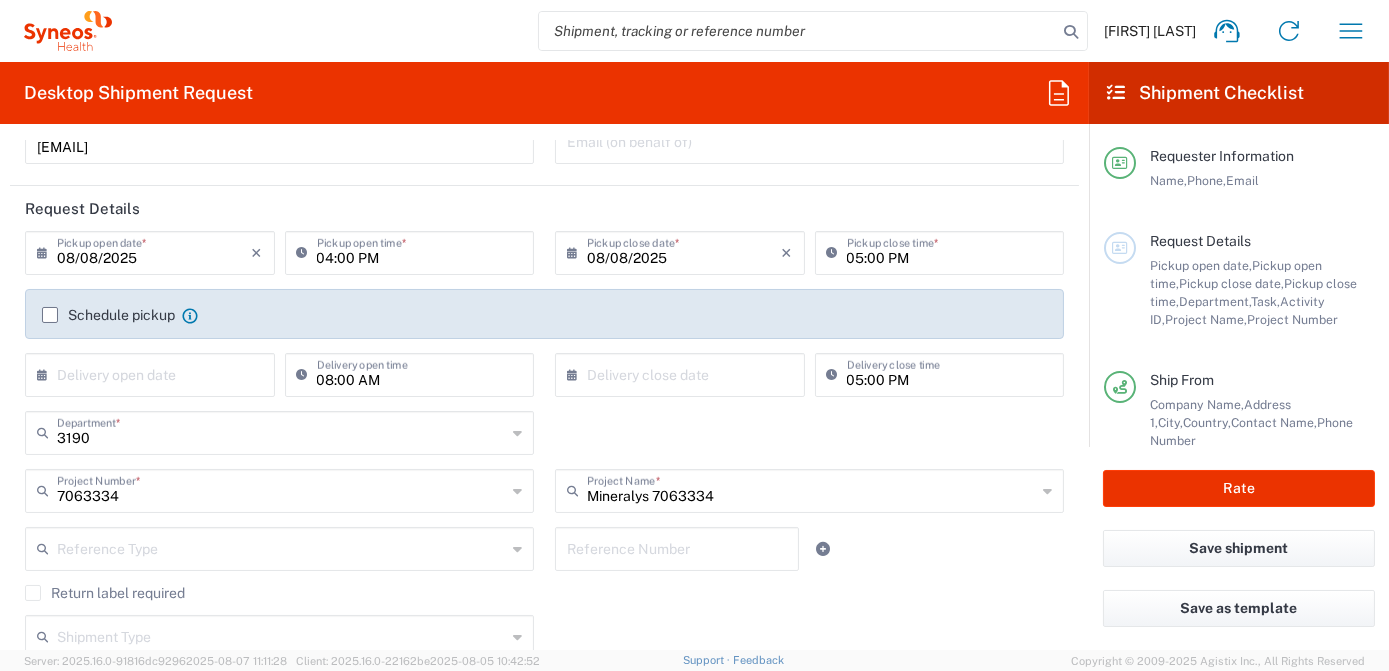 type on "sander" 